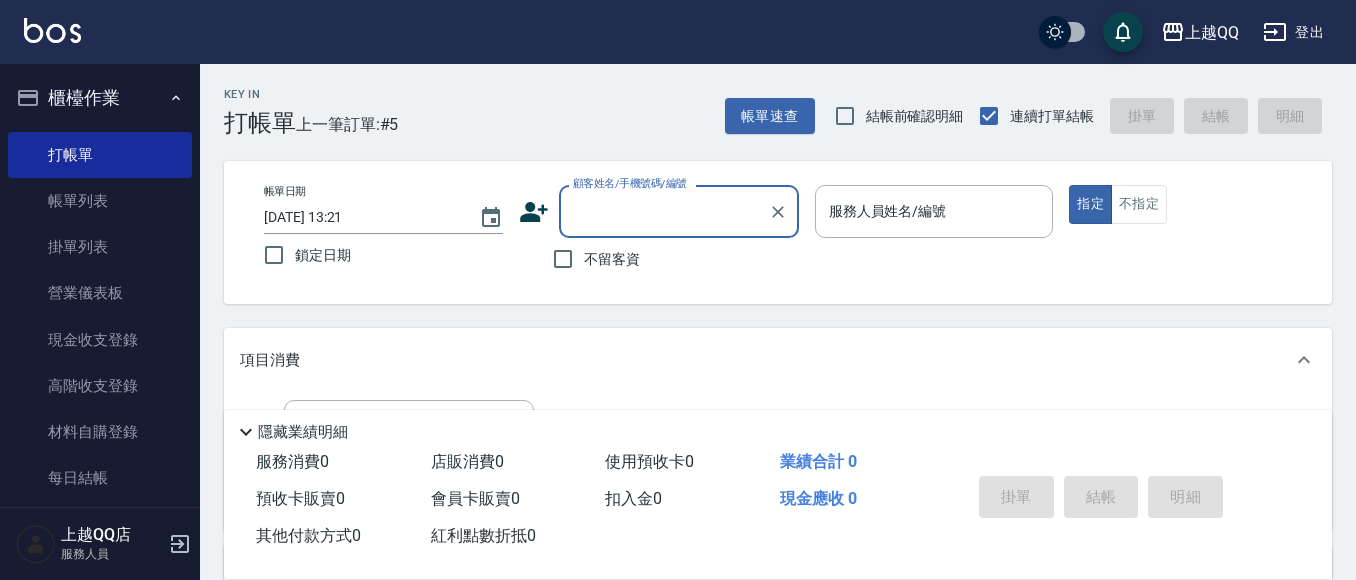 scroll, scrollTop: 0, scrollLeft: 0, axis: both 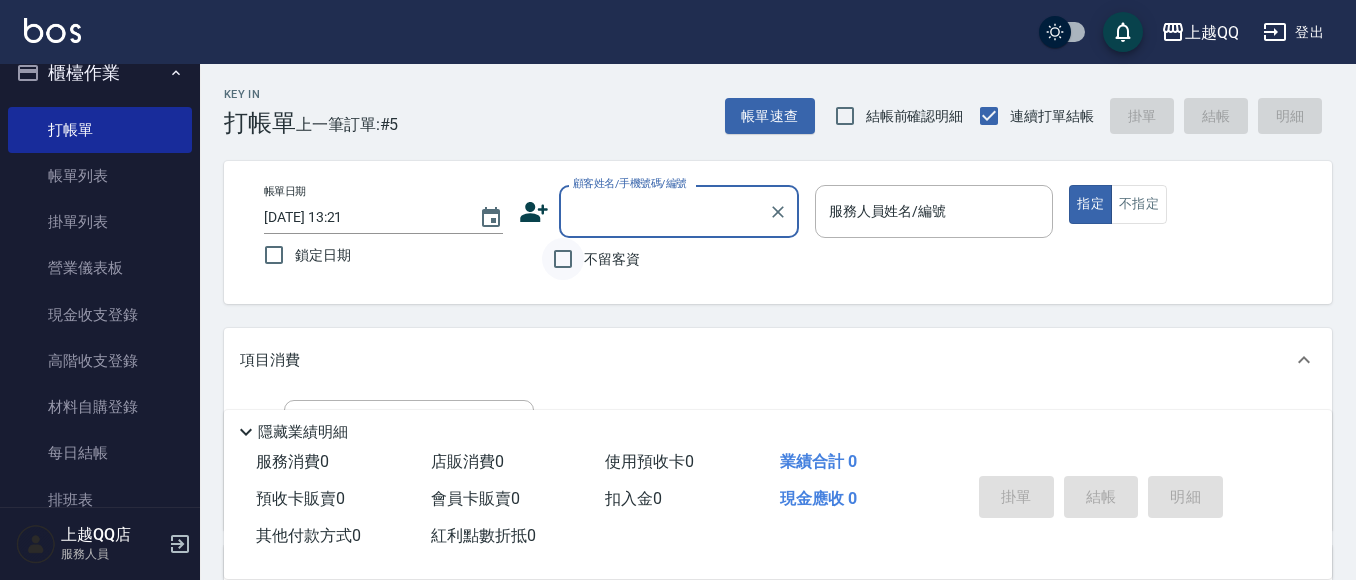 click on "不留客資" at bounding box center [563, 259] 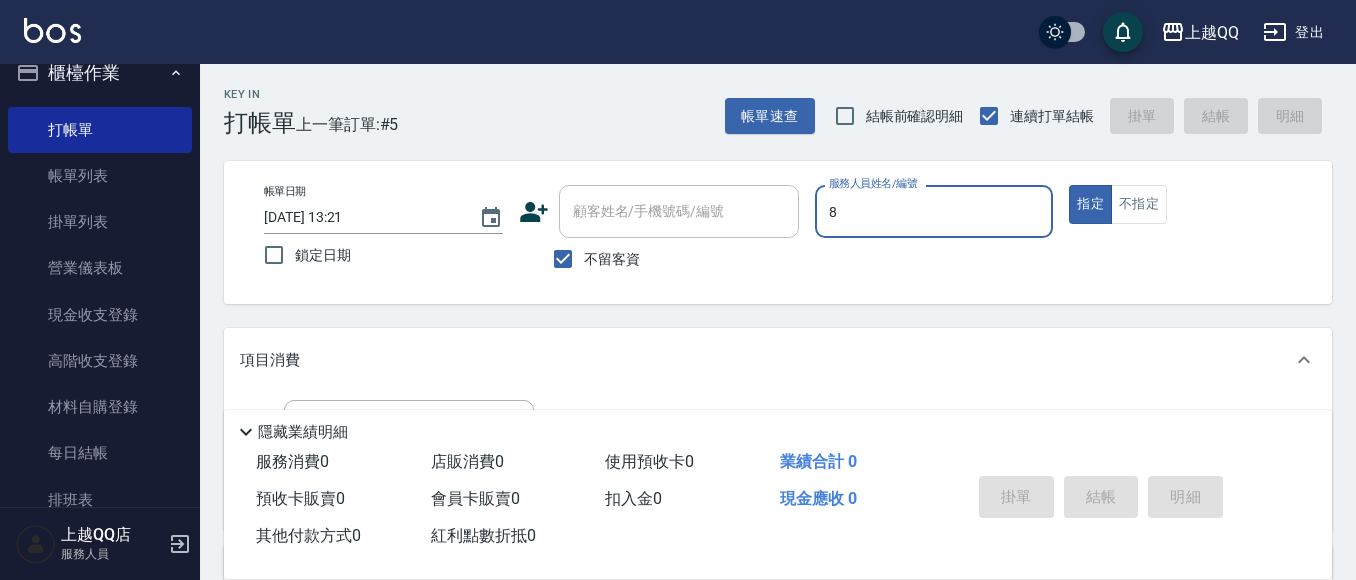 type on "8" 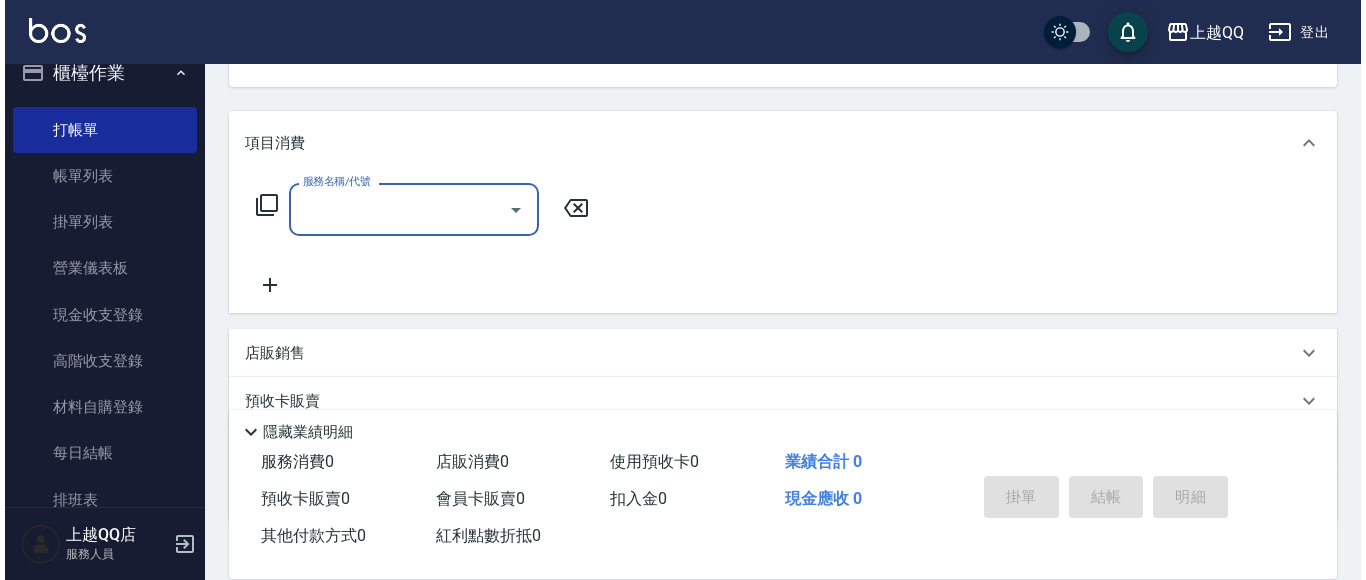 scroll, scrollTop: 268, scrollLeft: 0, axis: vertical 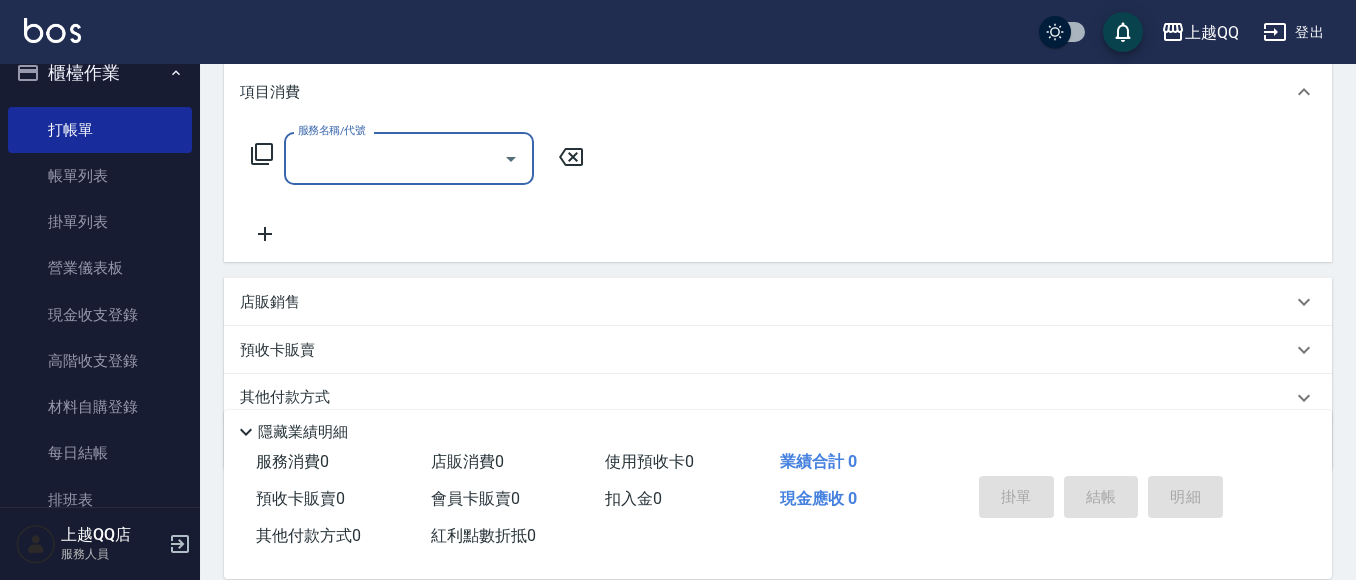 click 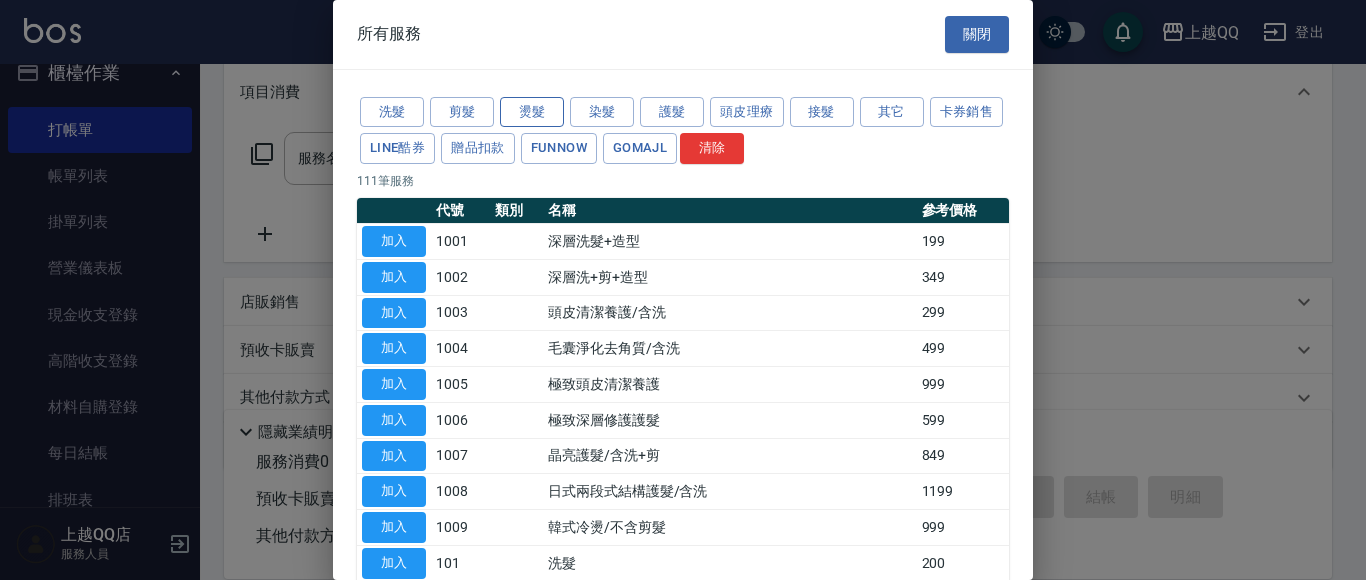 click on "燙髮" at bounding box center [532, 112] 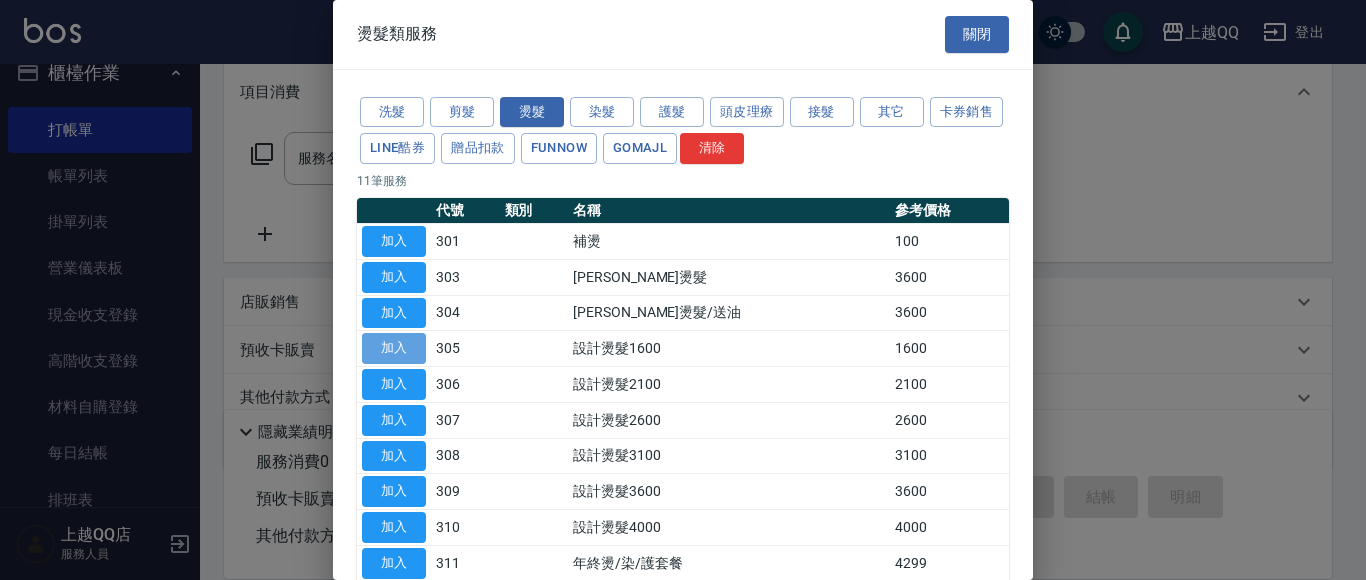 click on "加入" at bounding box center [394, 348] 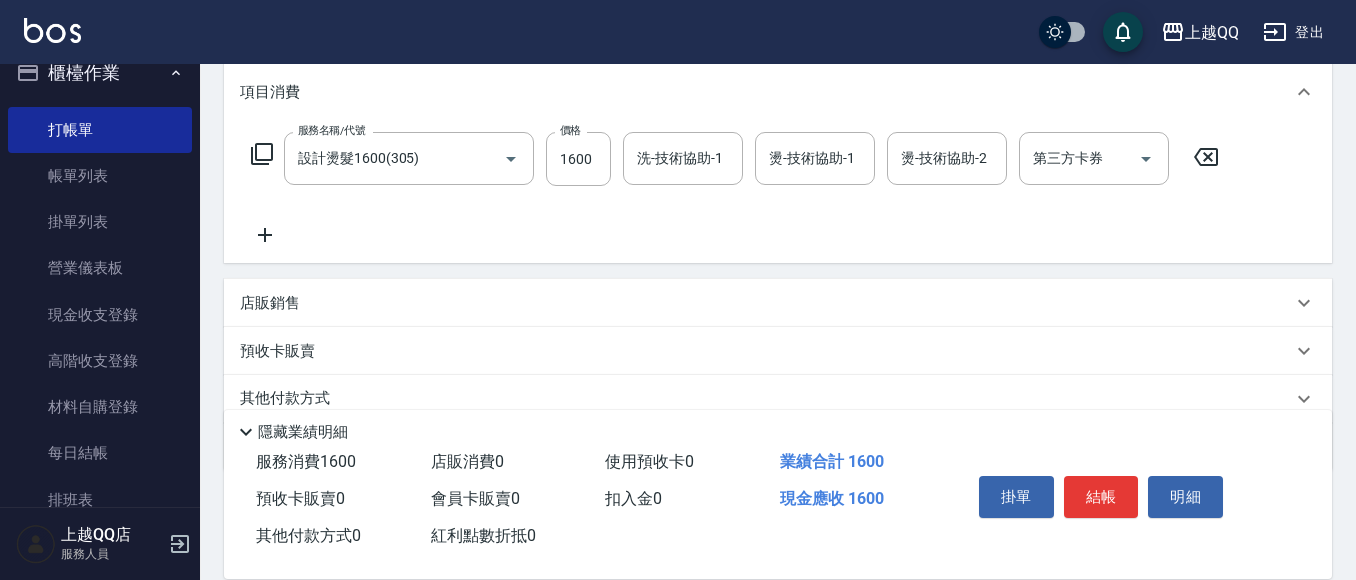 click 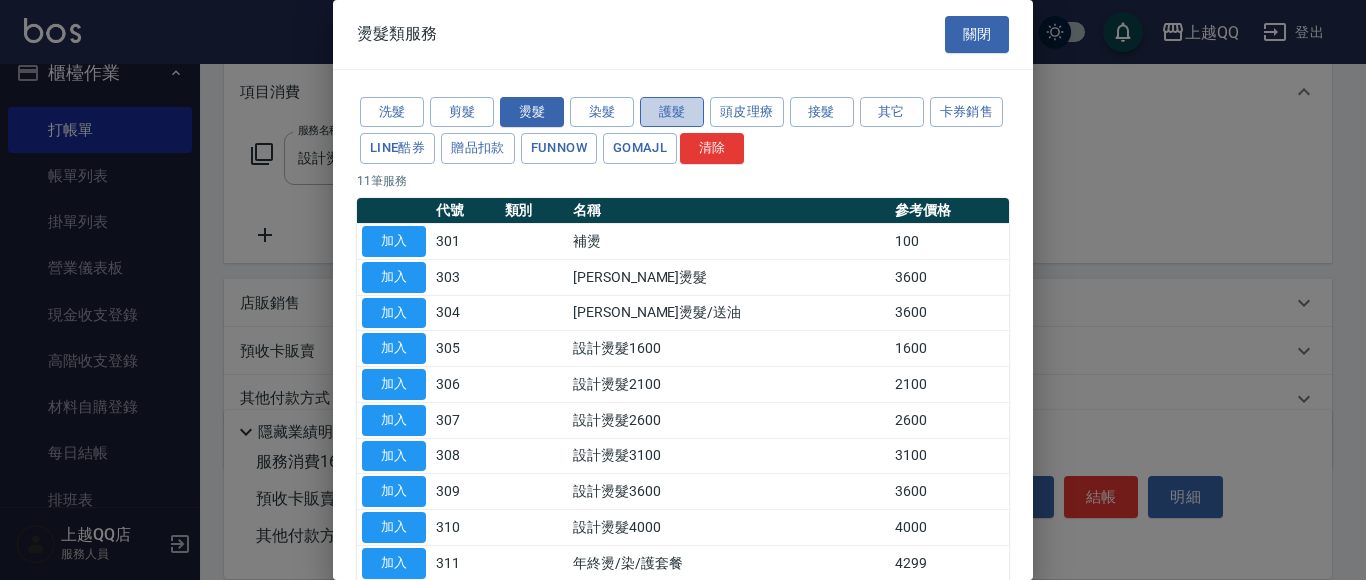 click on "護髮" at bounding box center (672, 112) 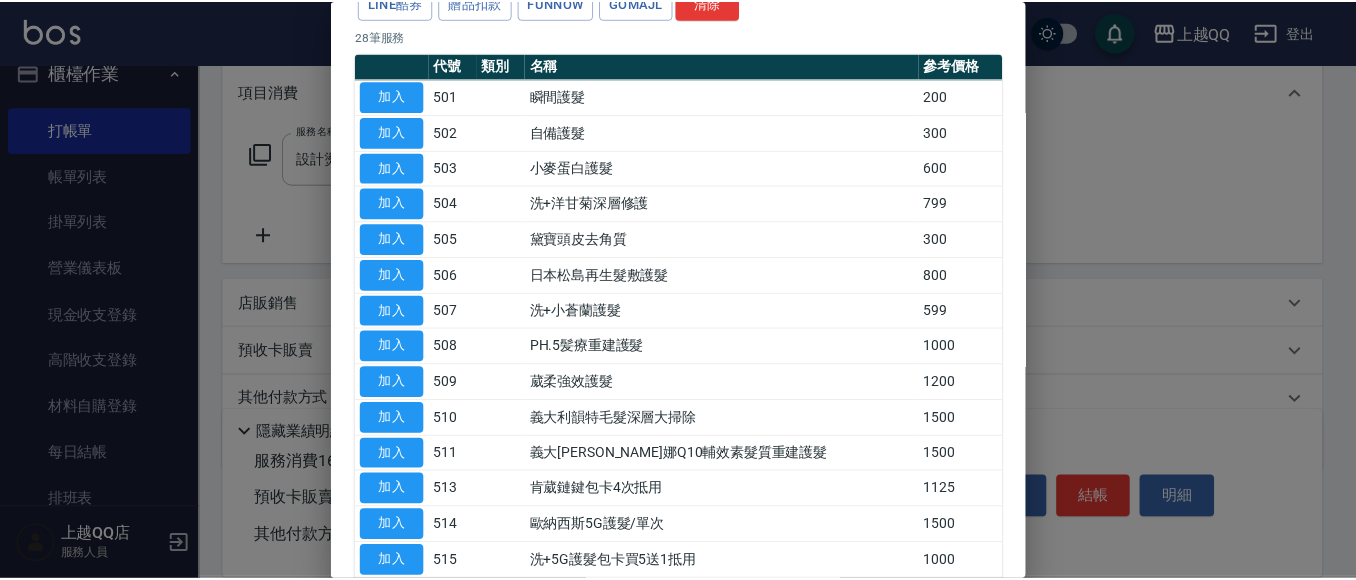 scroll, scrollTop: 152, scrollLeft: 0, axis: vertical 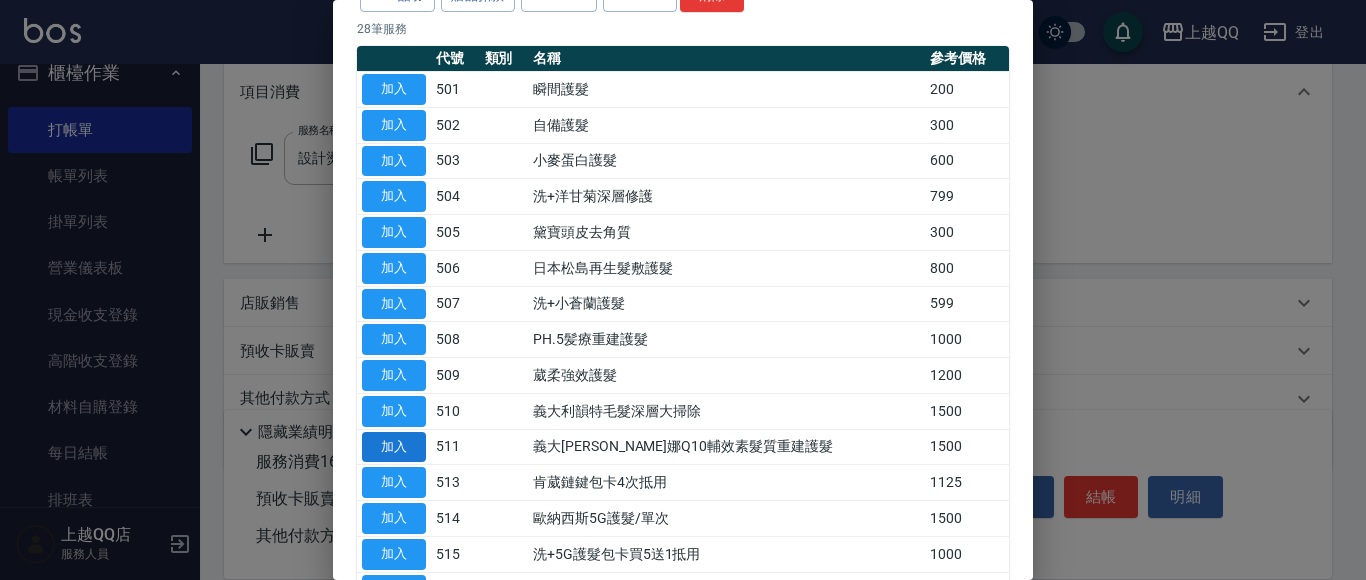 click on "加入" at bounding box center [394, 447] 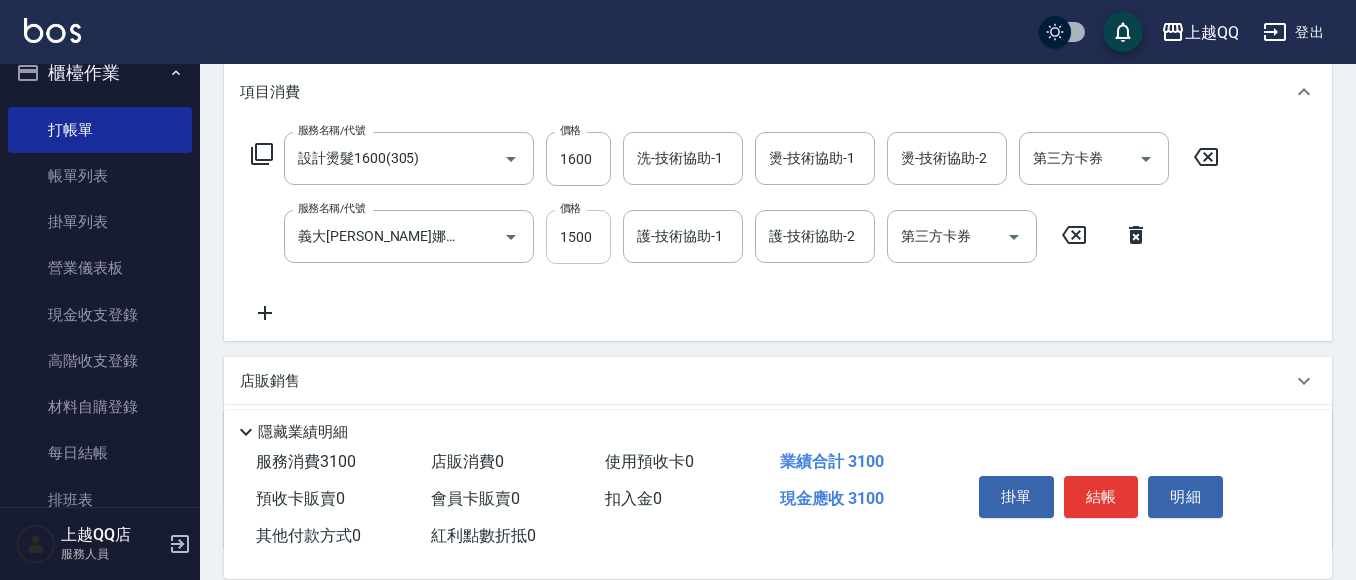 click on "1500" at bounding box center (578, 237) 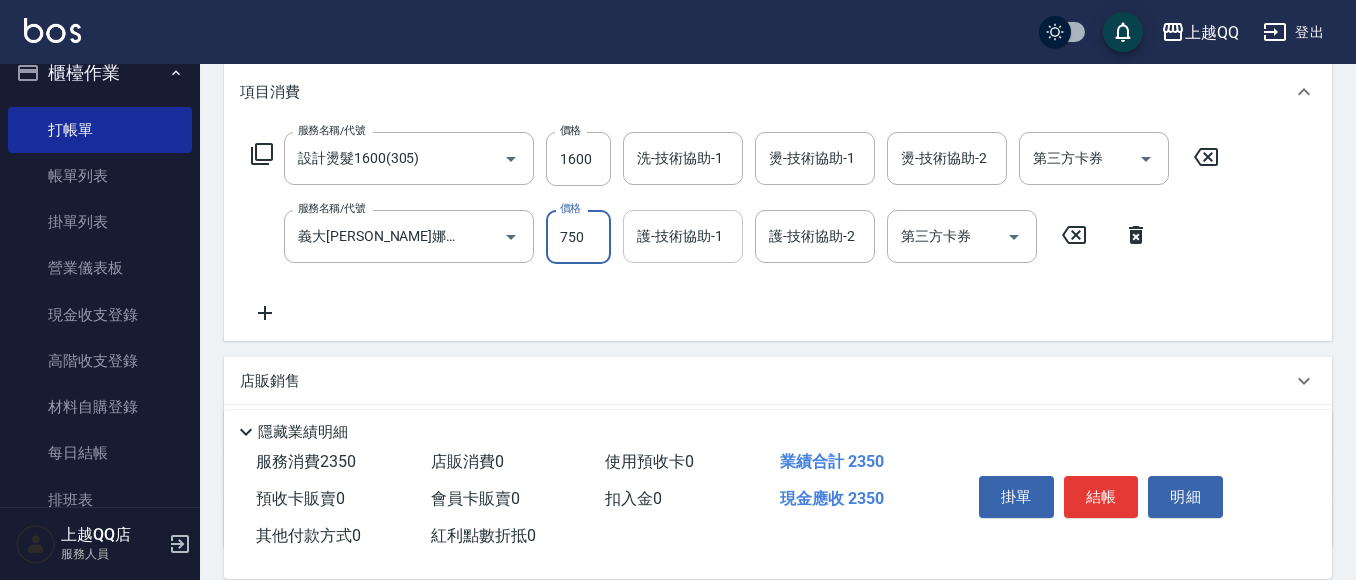 type on "750" 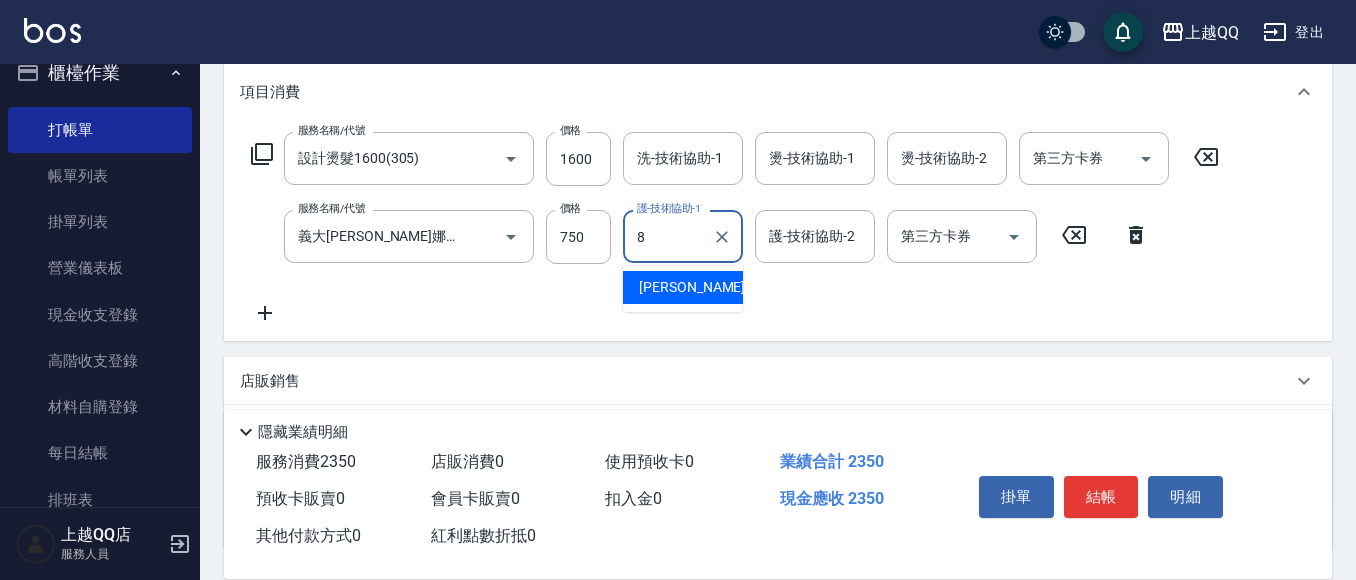 click on "[PERSON_NAME] -8" at bounding box center [683, 287] 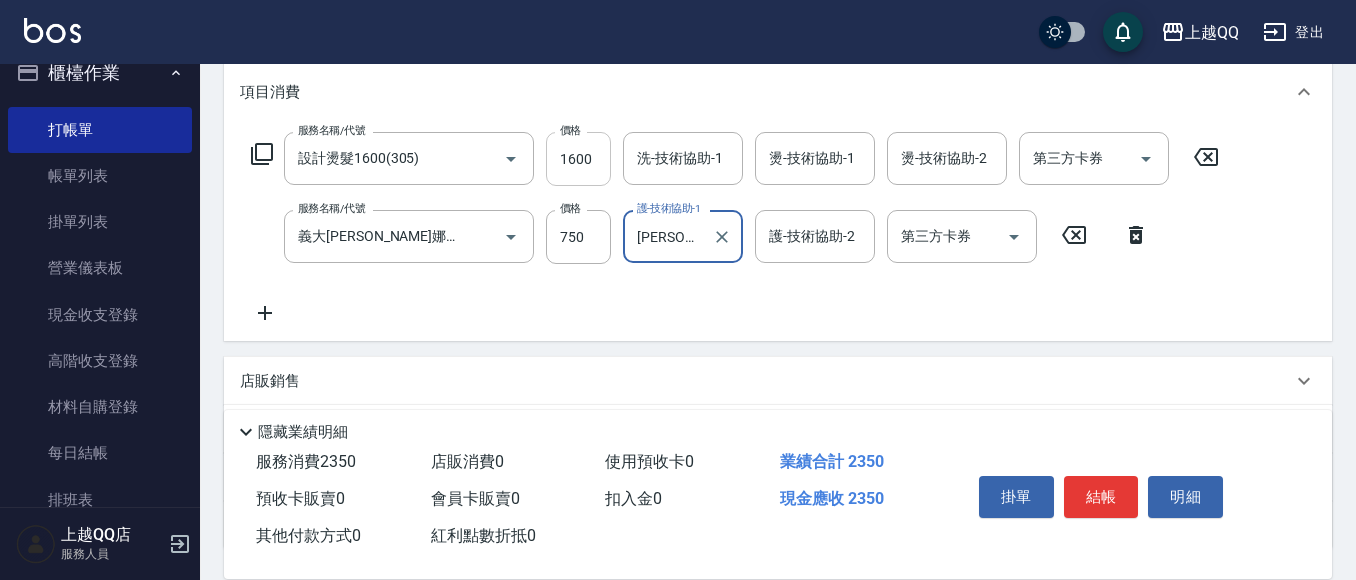 type on "[PERSON_NAME]-8" 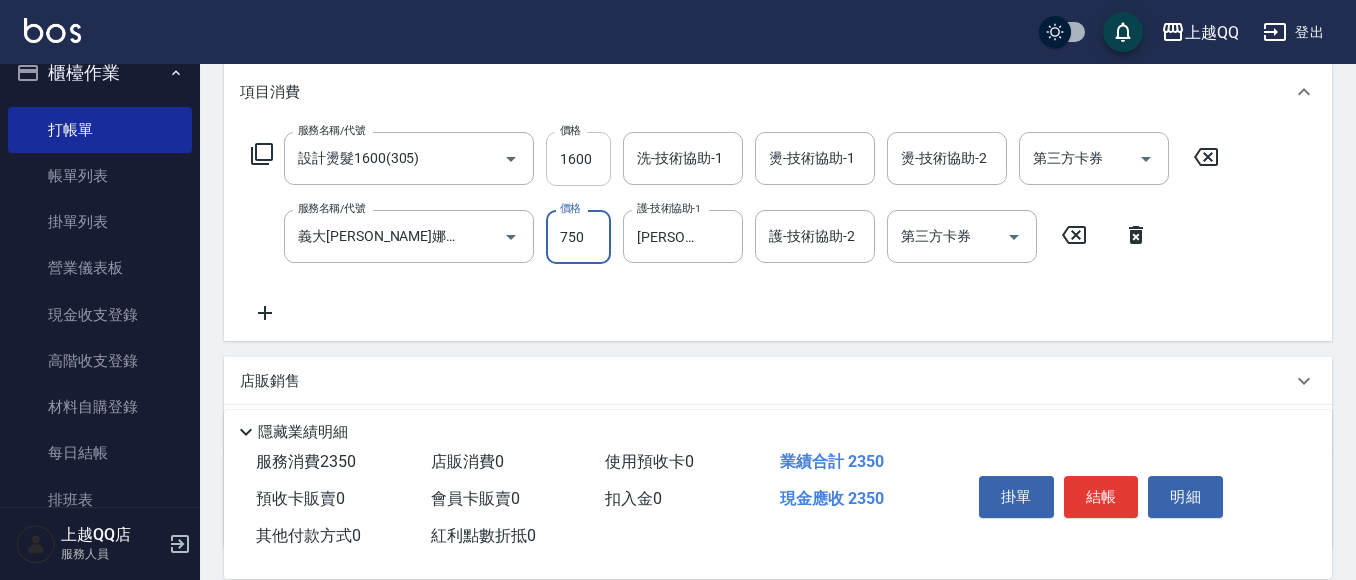 click on "1600" at bounding box center (578, 159) 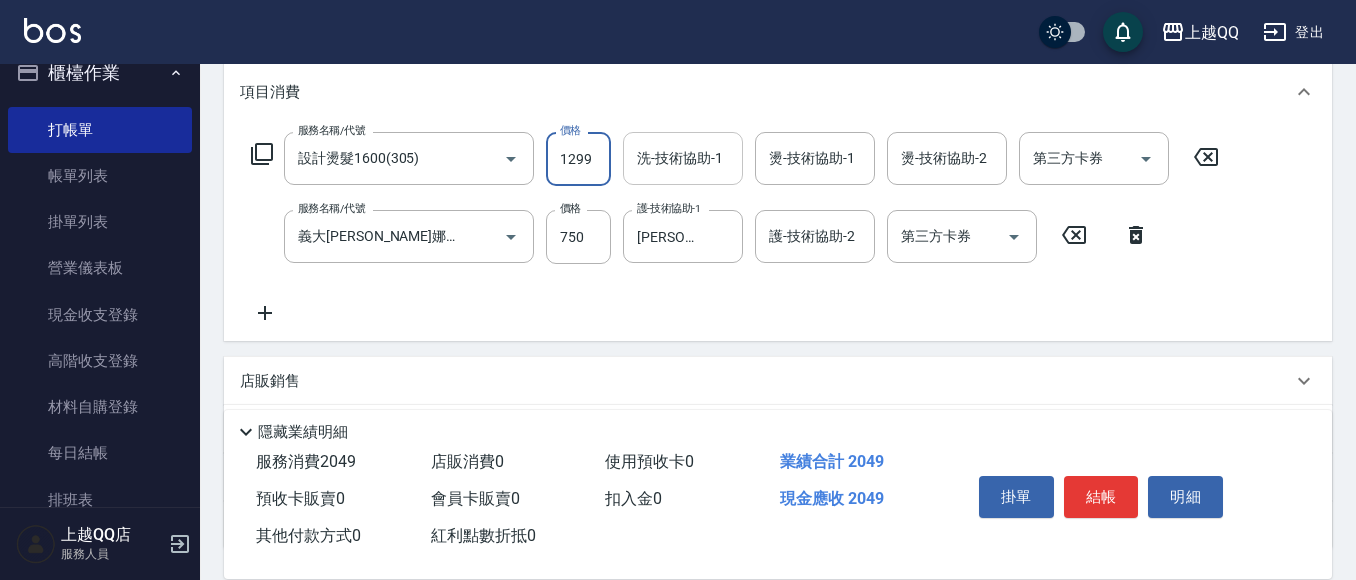 type on "1299" 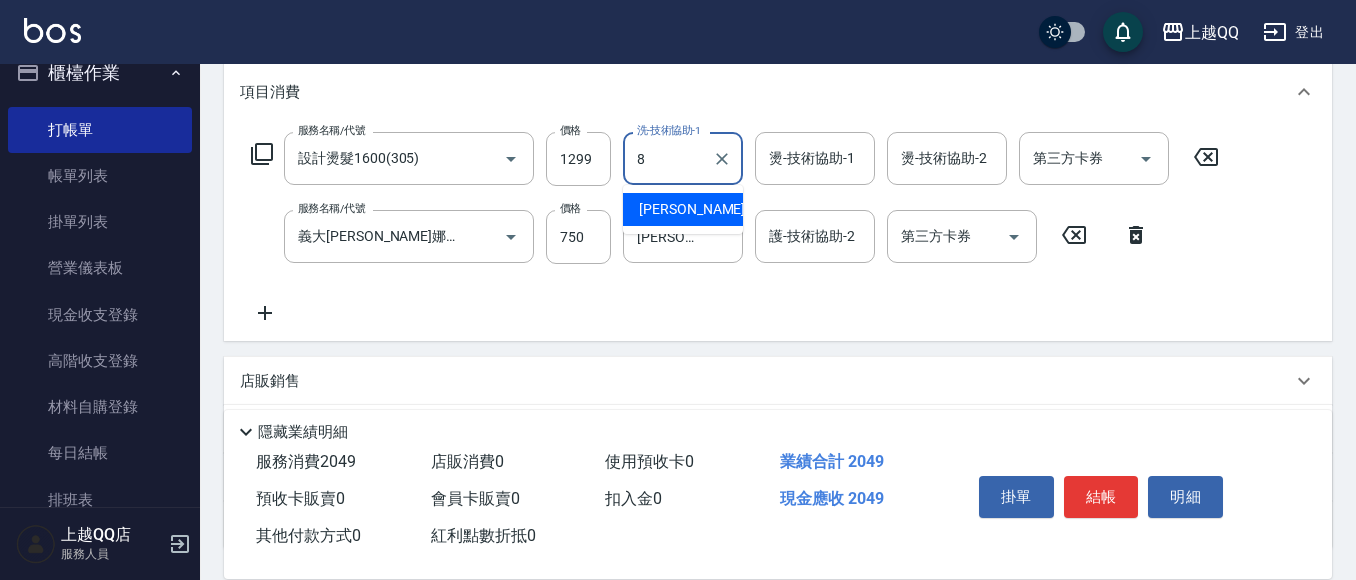 click on "[PERSON_NAME] -8" at bounding box center (698, 209) 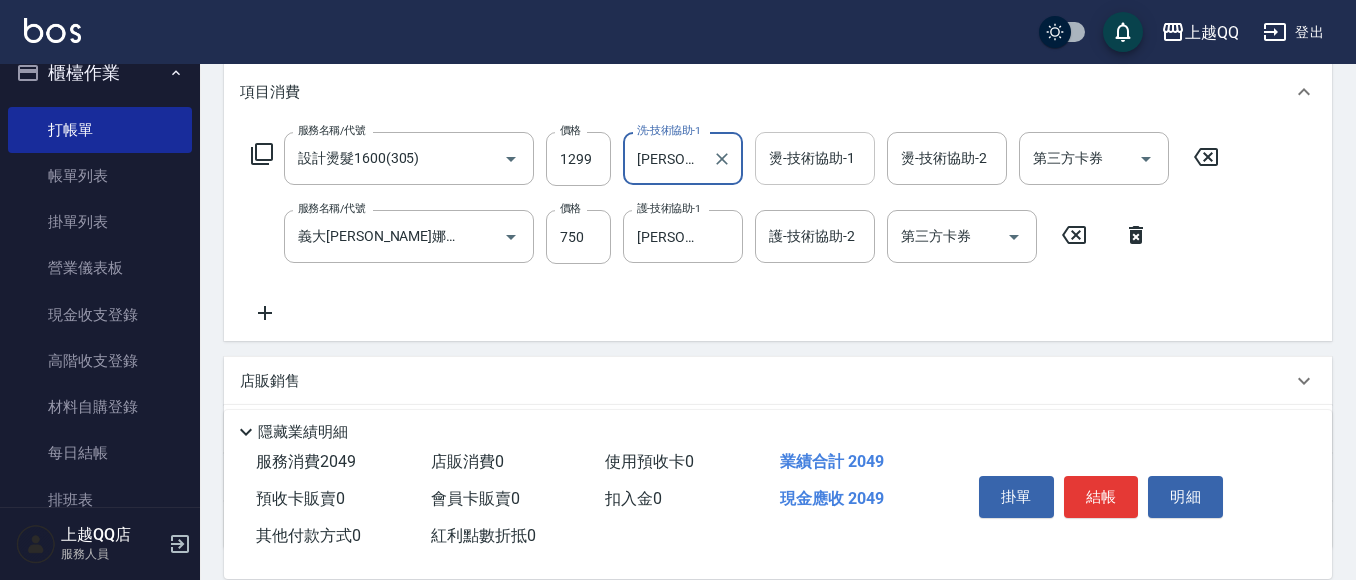 type on "[PERSON_NAME]-8" 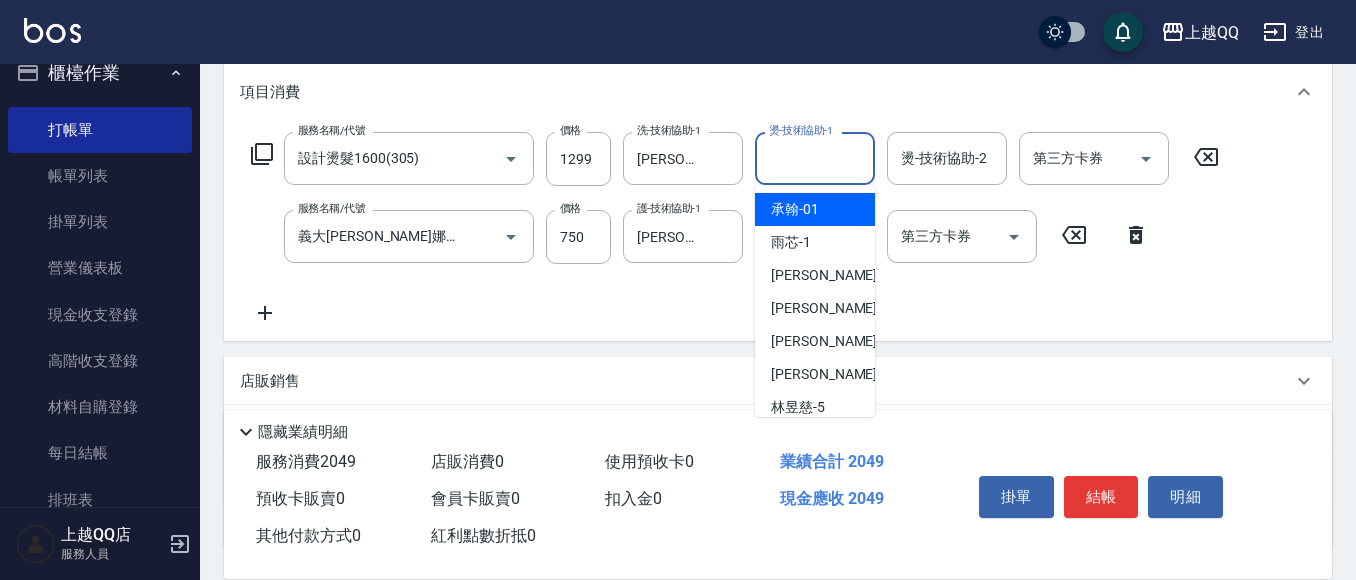 click on "燙-技術協助-1" at bounding box center (815, 158) 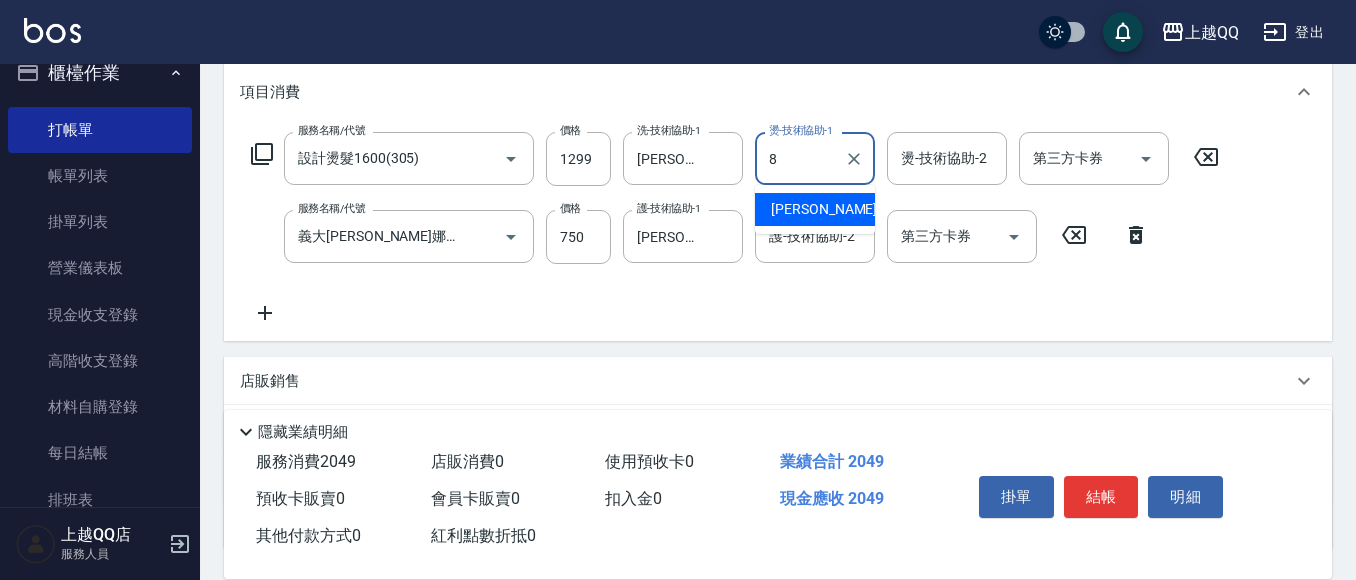 click on "[PERSON_NAME] -8" at bounding box center [815, 209] 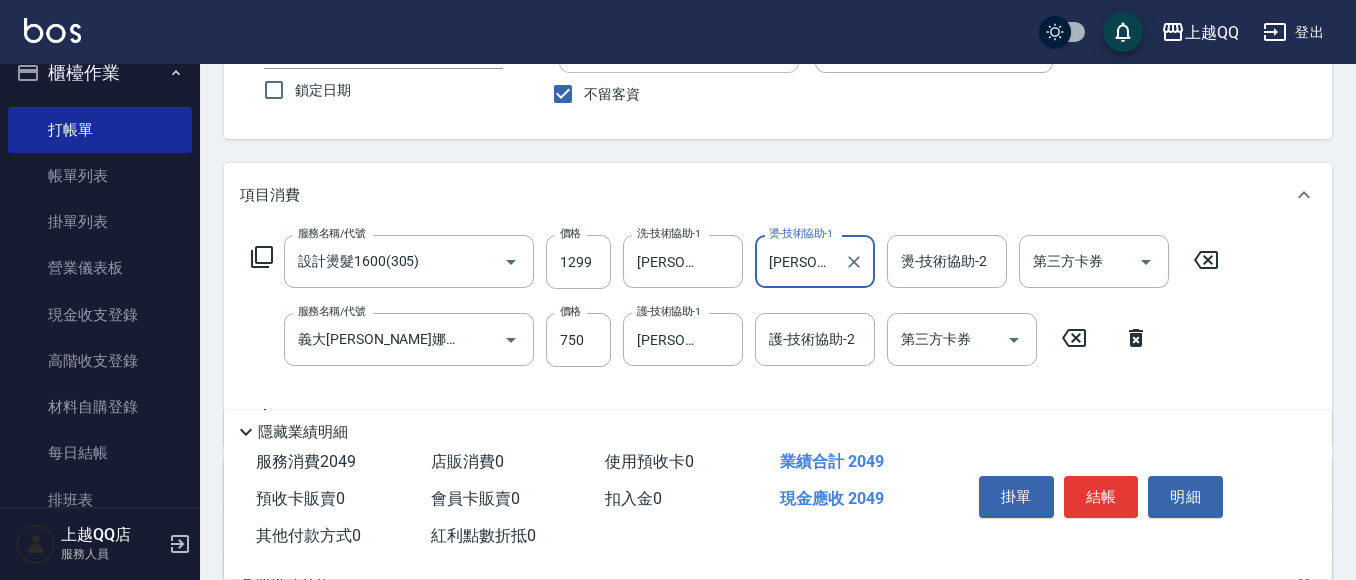 scroll, scrollTop: 212, scrollLeft: 0, axis: vertical 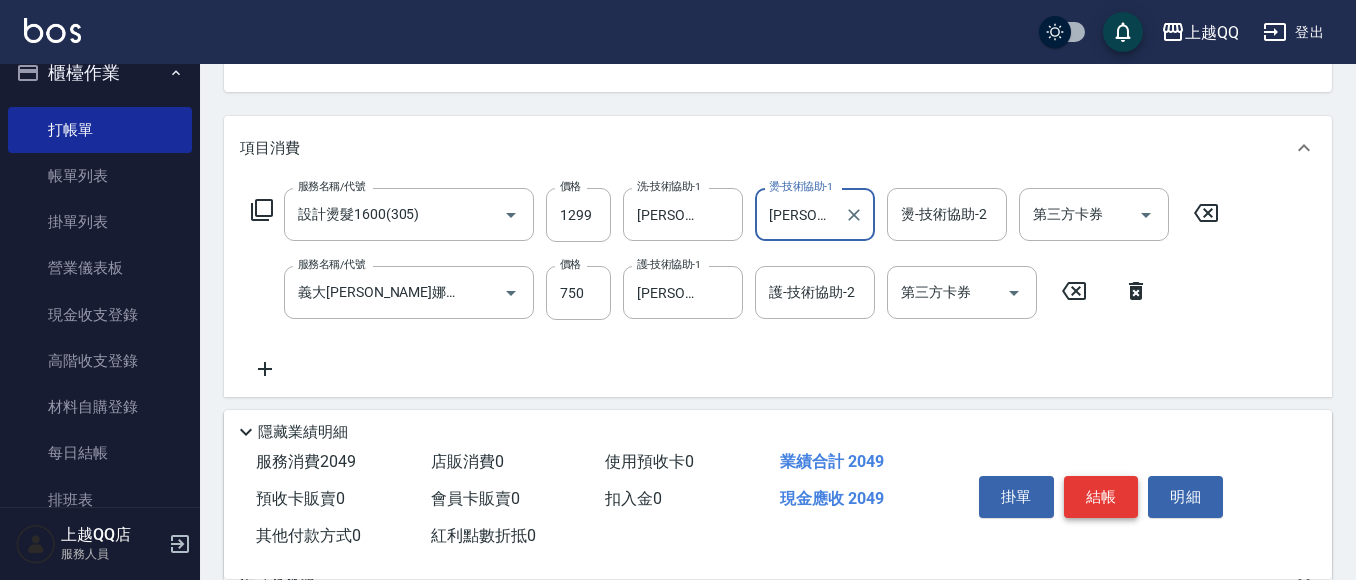 type on "[PERSON_NAME]-8" 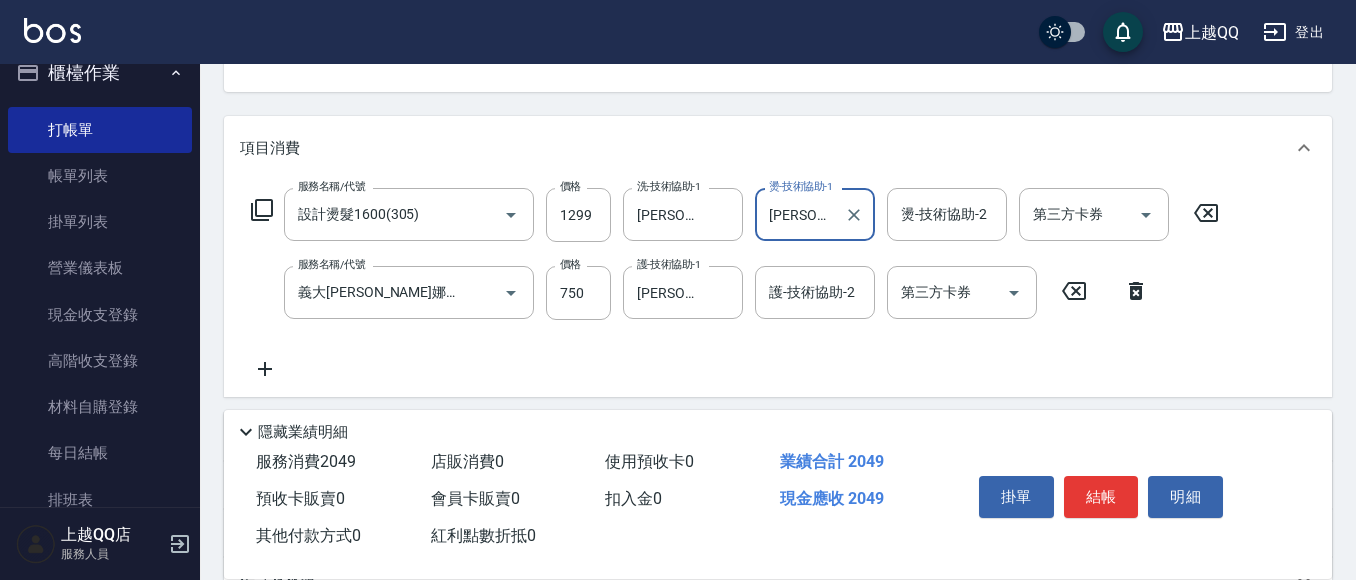 click on "結帳" at bounding box center (1101, 497) 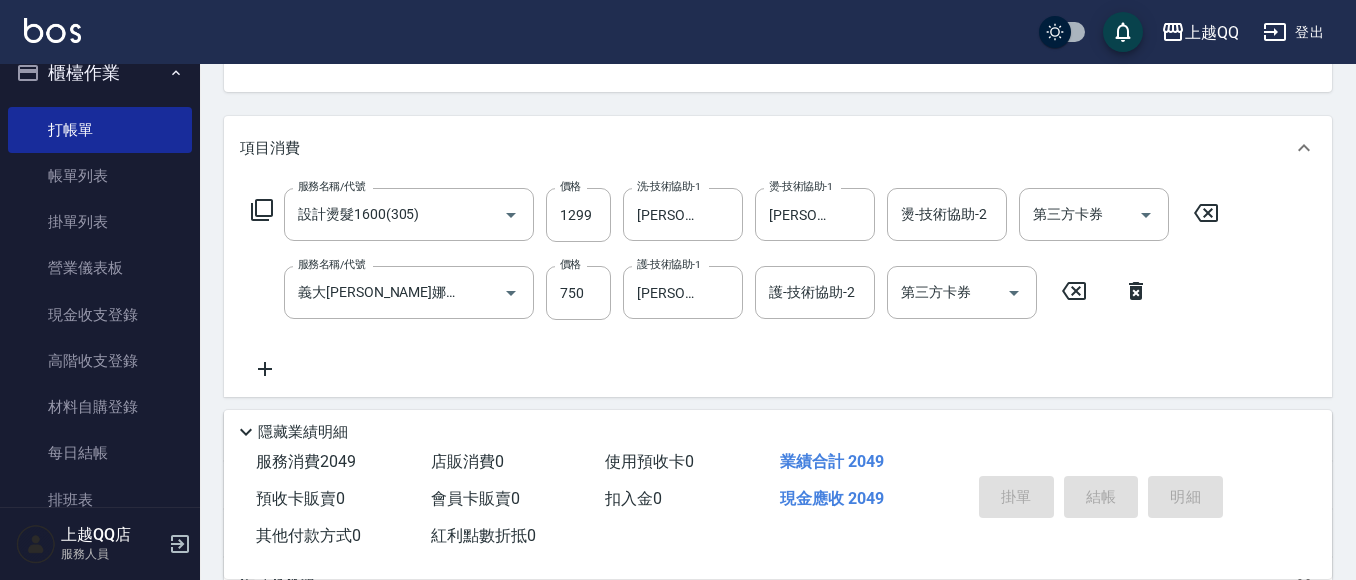 type on "[DATE] 14:13" 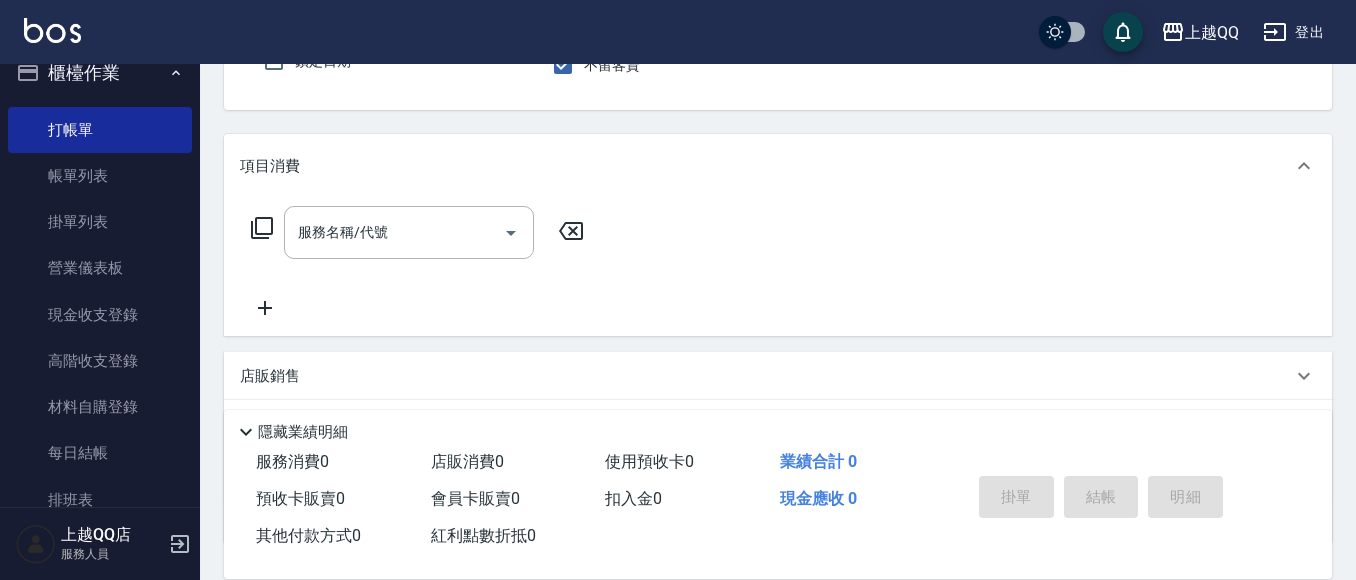 scroll, scrollTop: 96, scrollLeft: 0, axis: vertical 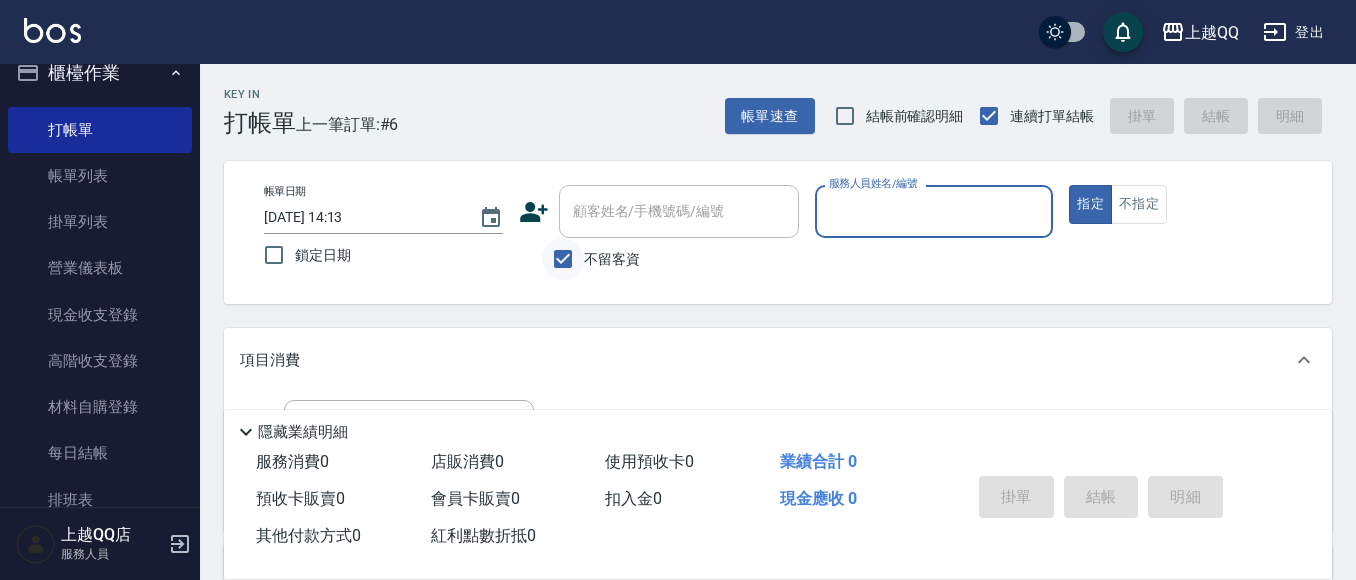 click on "不留客資" at bounding box center [563, 259] 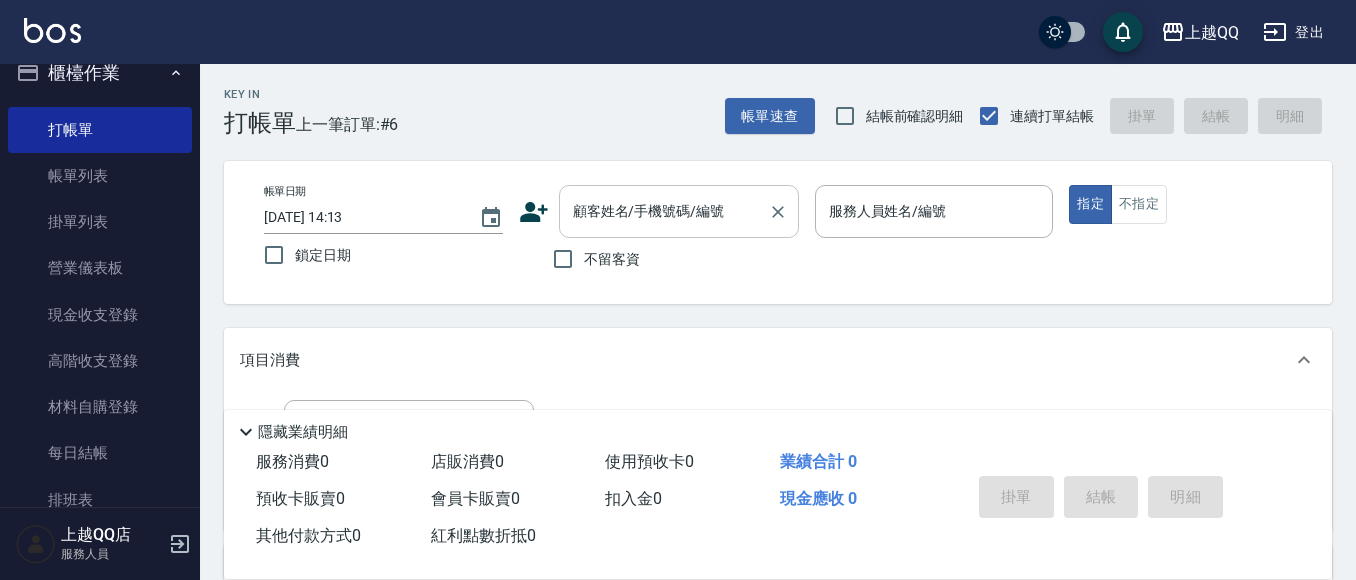 click on "顧客姓名/手機號碼/編號" at bounding box center (664, 211) 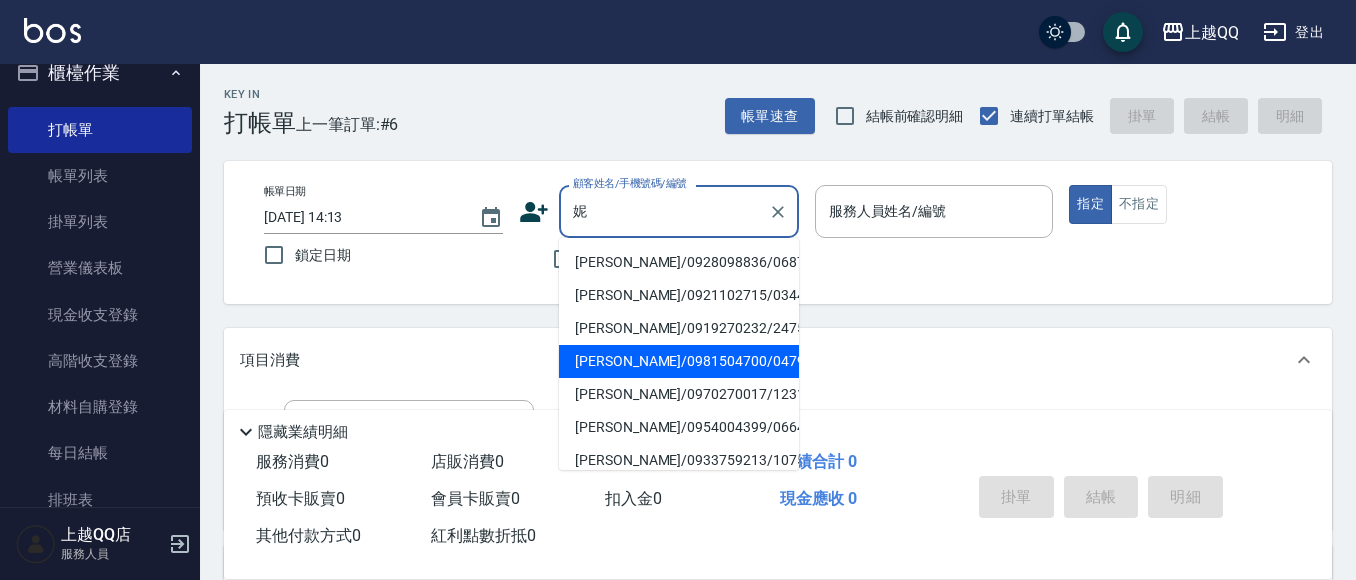 click on "[PERSON_NAME]/0981504700/0479" at bounding box center (679, 361) 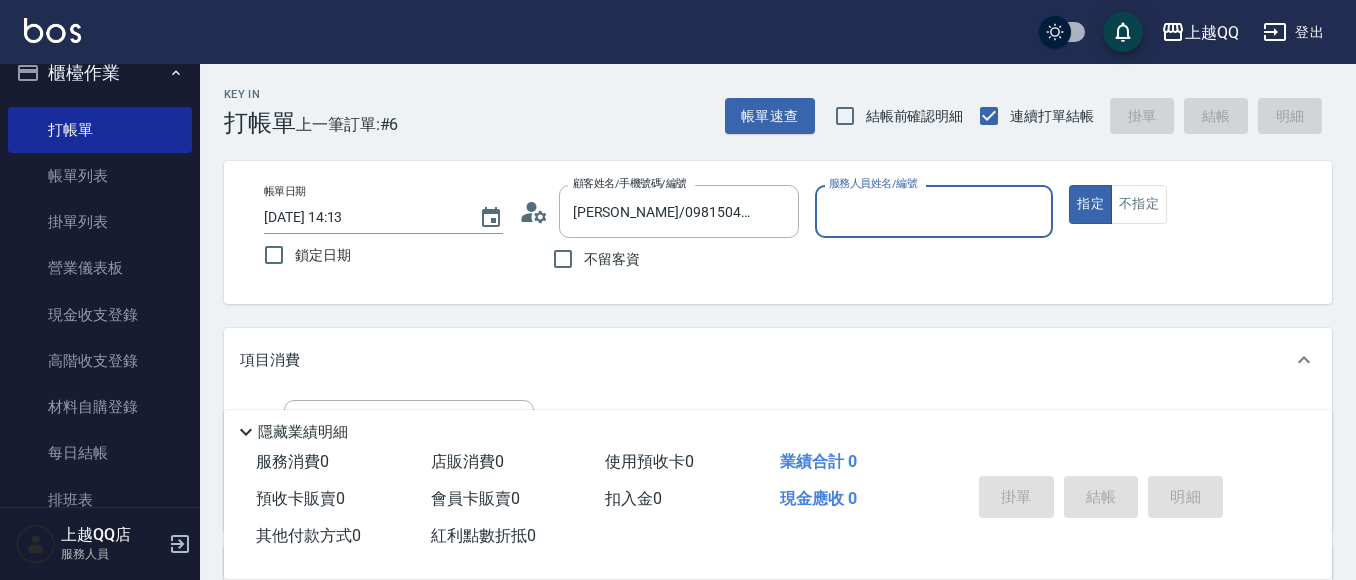 type on "佩怡-3" 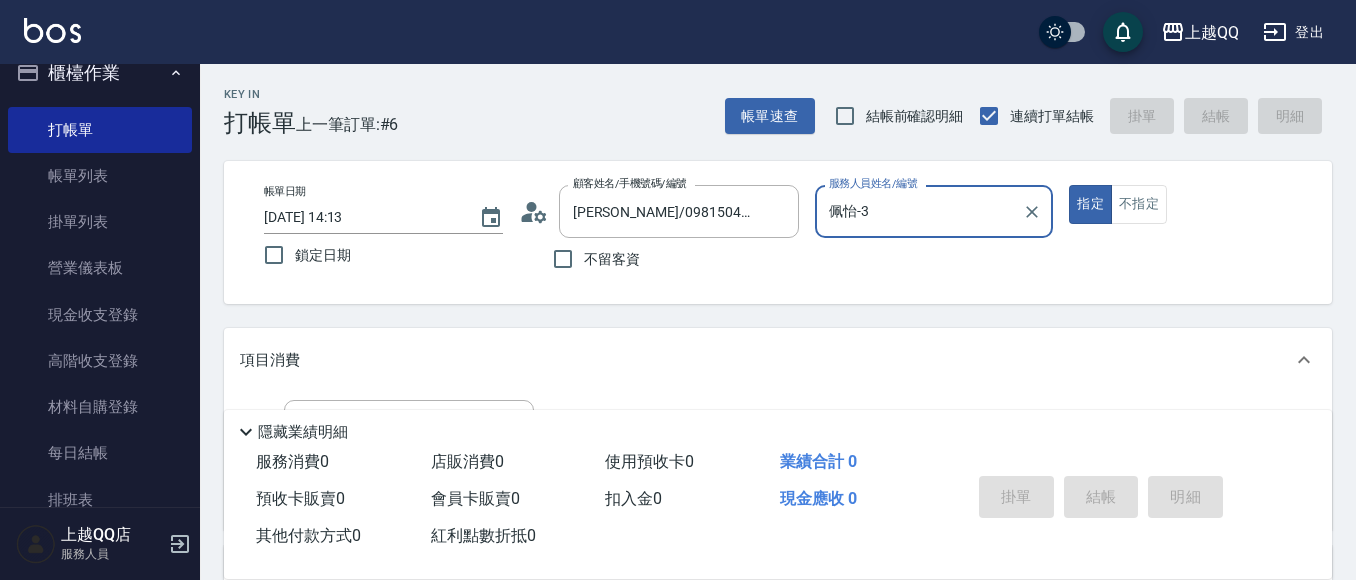 scroll, scrollTop: 75, scrollLeft: 0, axis: vertical 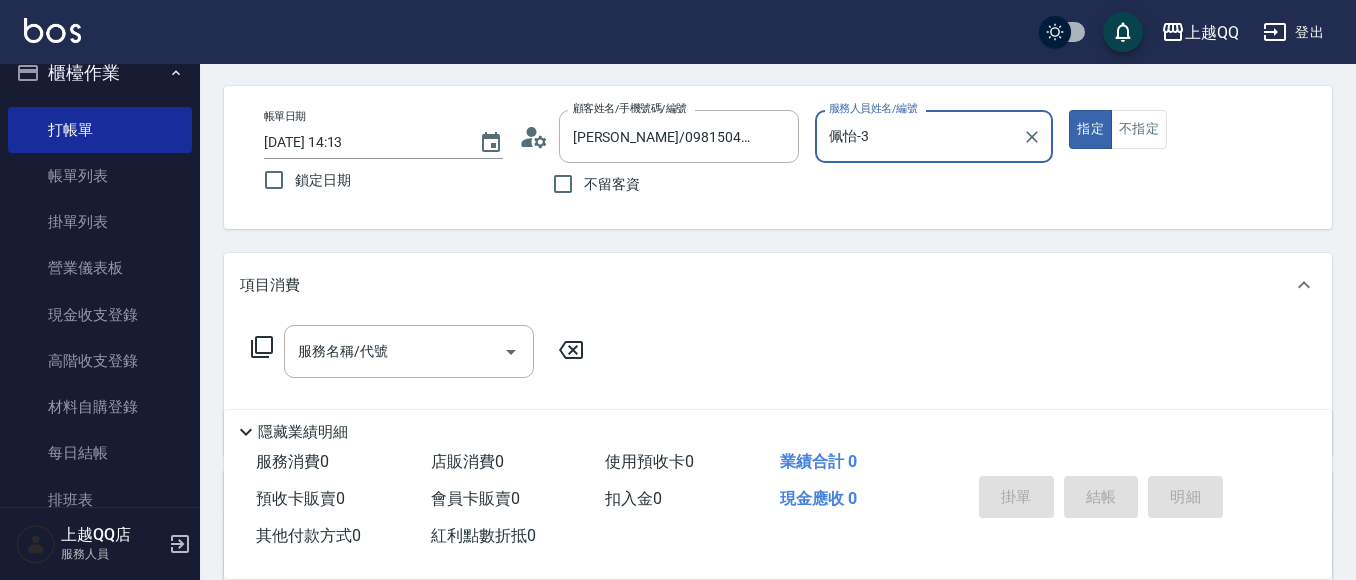 click 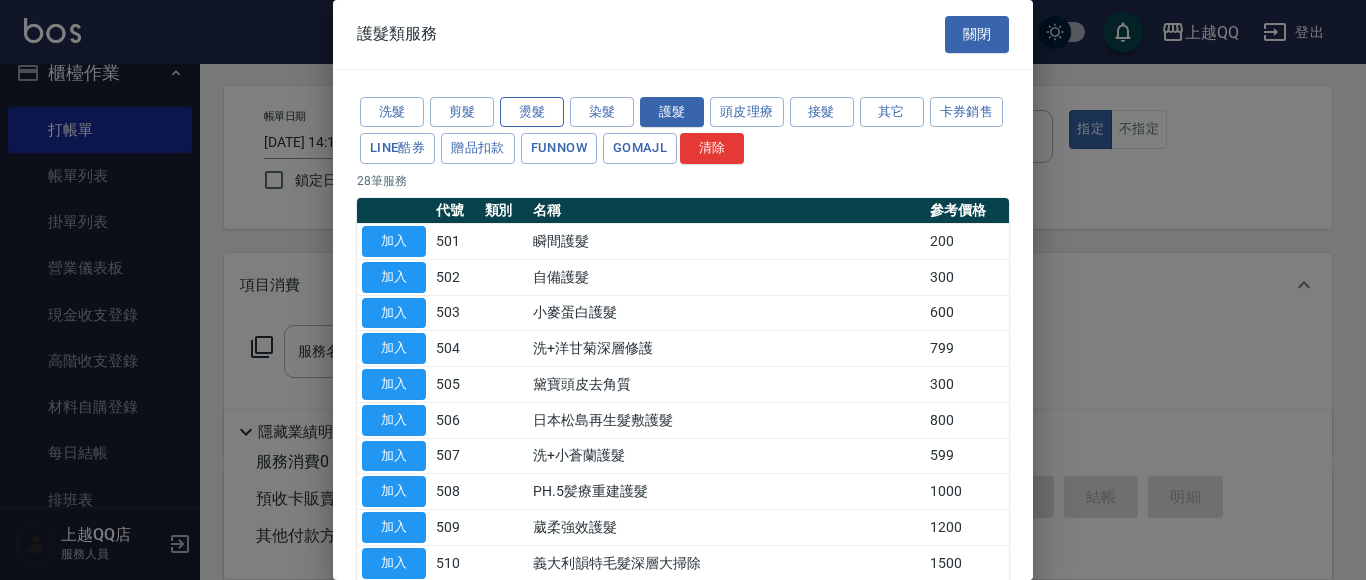 click on "燙髮" at bounding box center [532, 112] 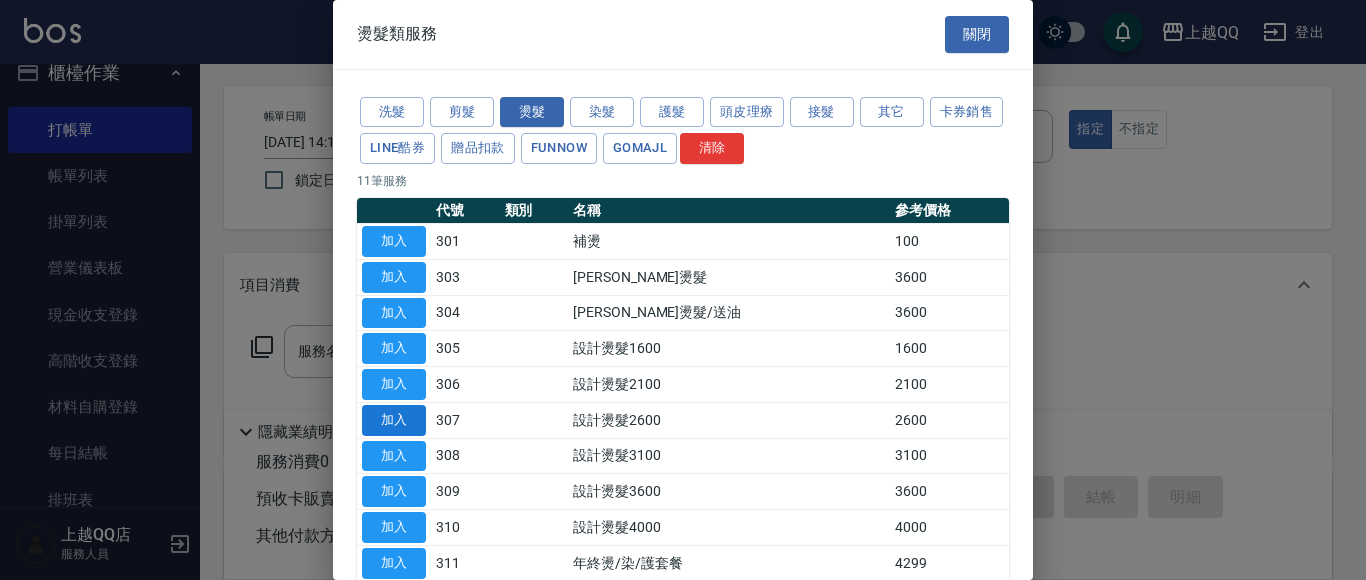 click on "加入" at bounding box center (394, 420) 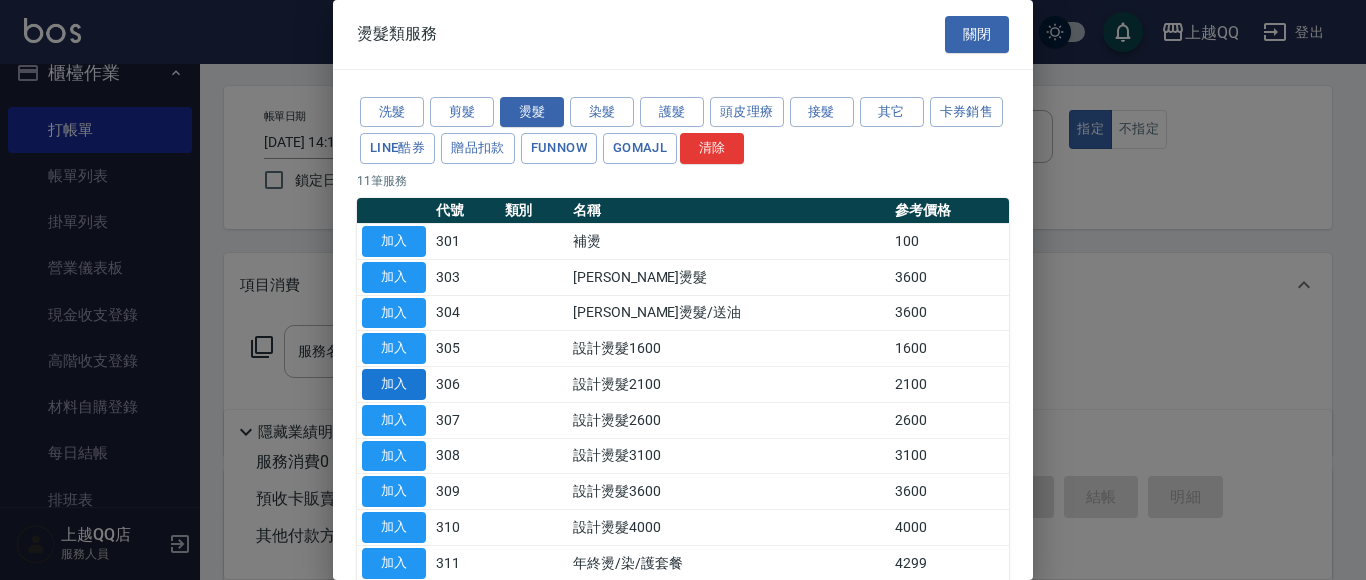 type on "設計燙髮2600(307)" 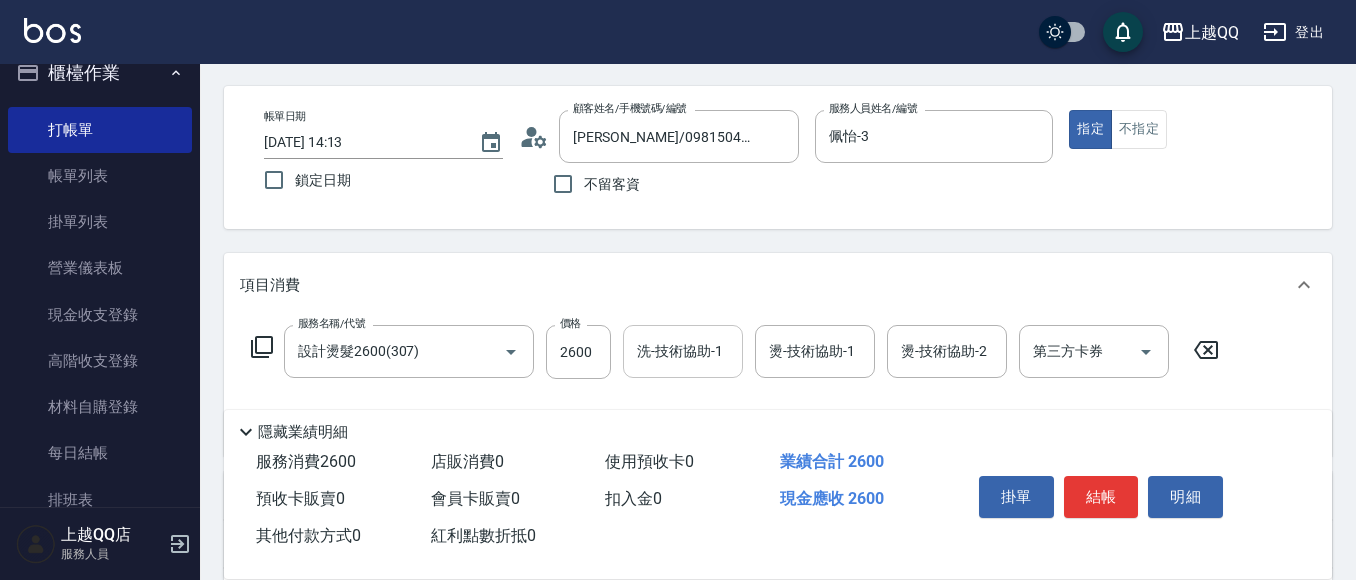click on "洗-技術協助-1 洗-技術協助-1" at bounding box center [683, 351] 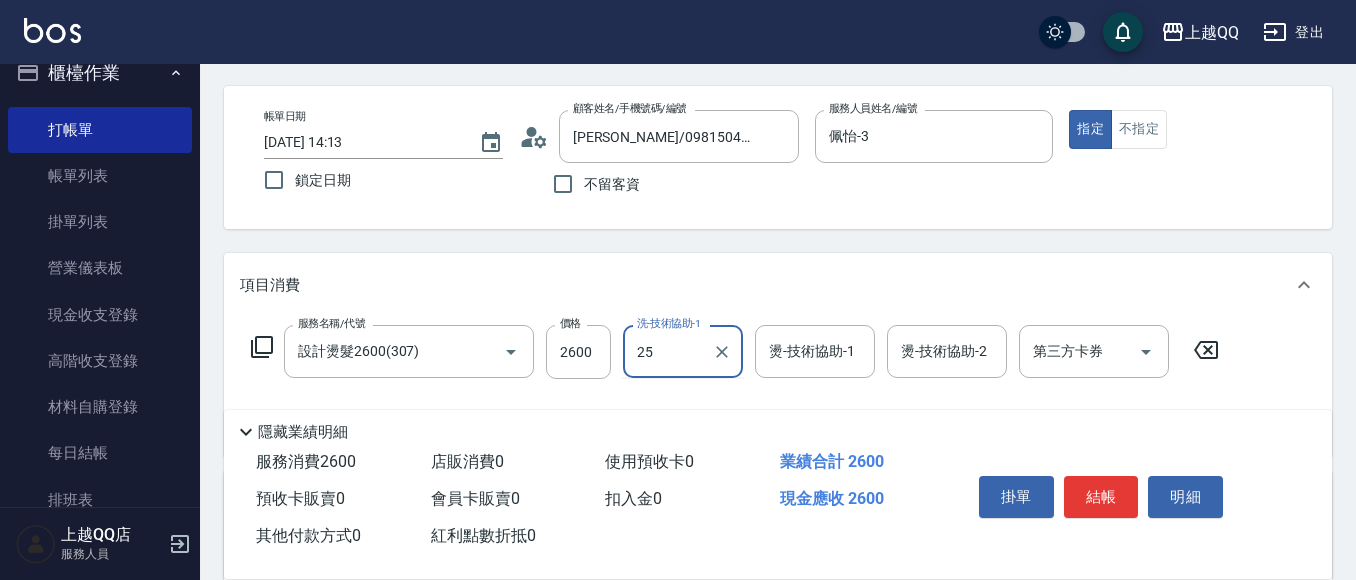type on "[PERSON_NAME]-25" 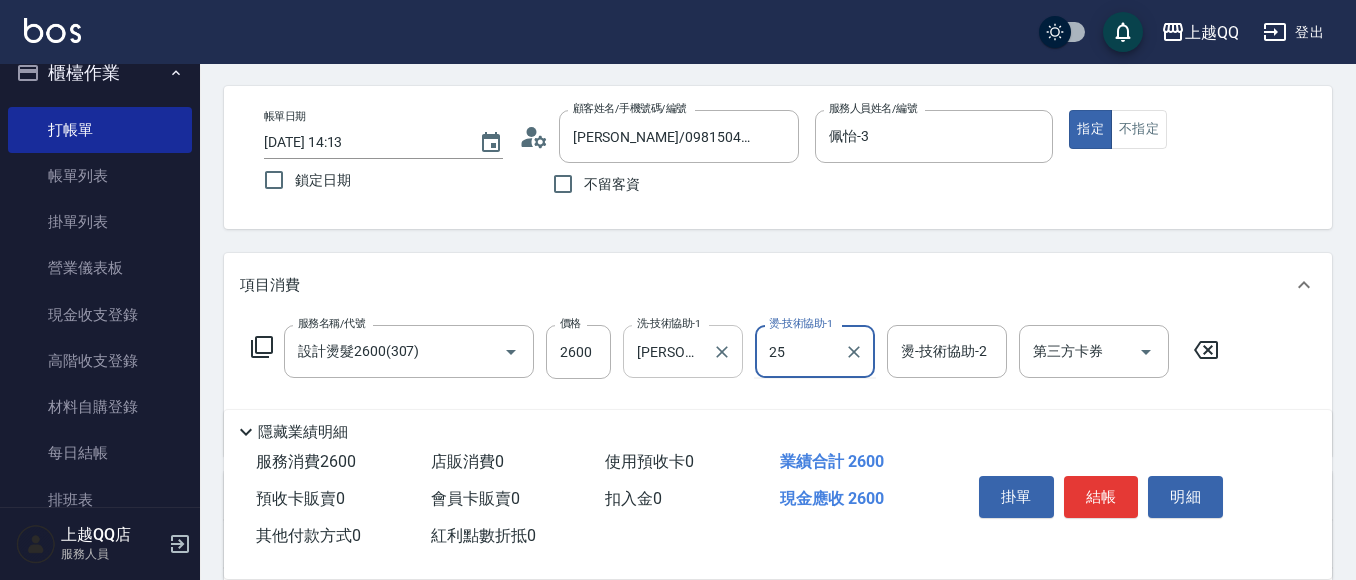 type on "[PERSON_NAME]-25" 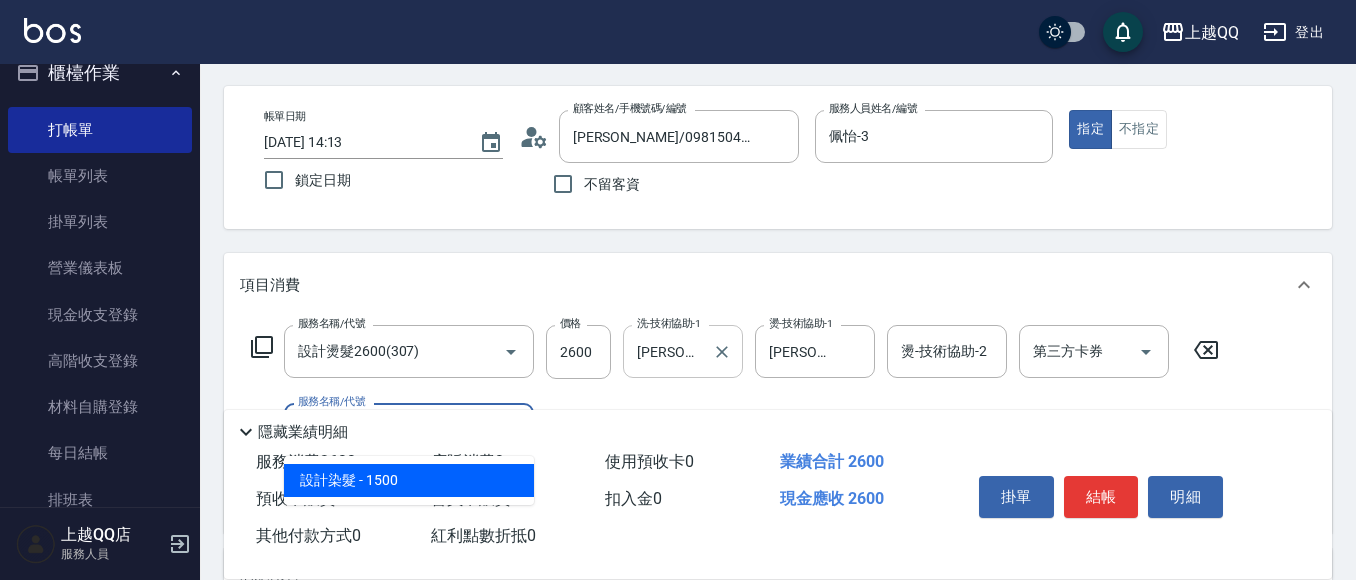 type on "設計染髮(404)" 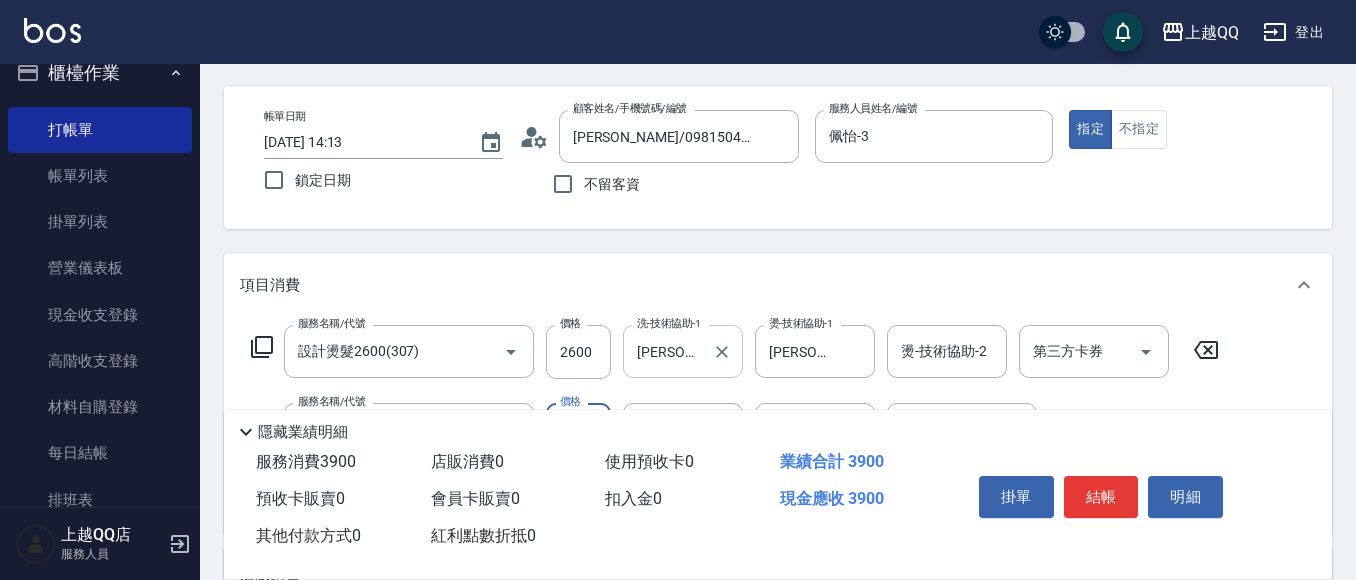 type on "1300" 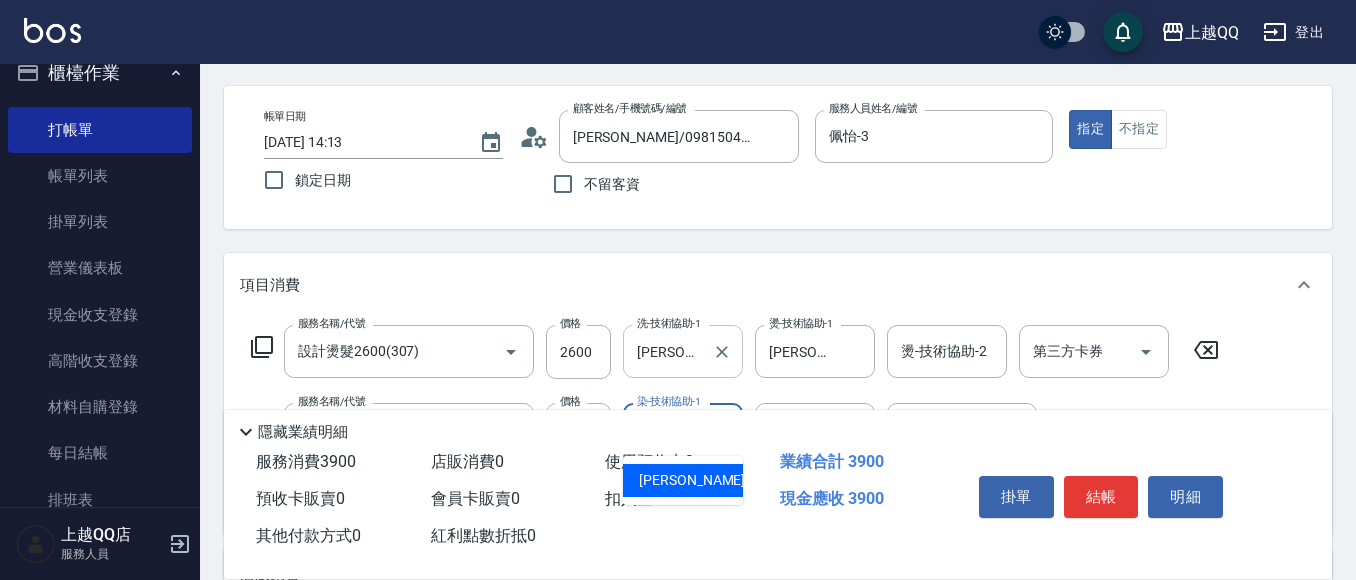 type on "佩怡-3" 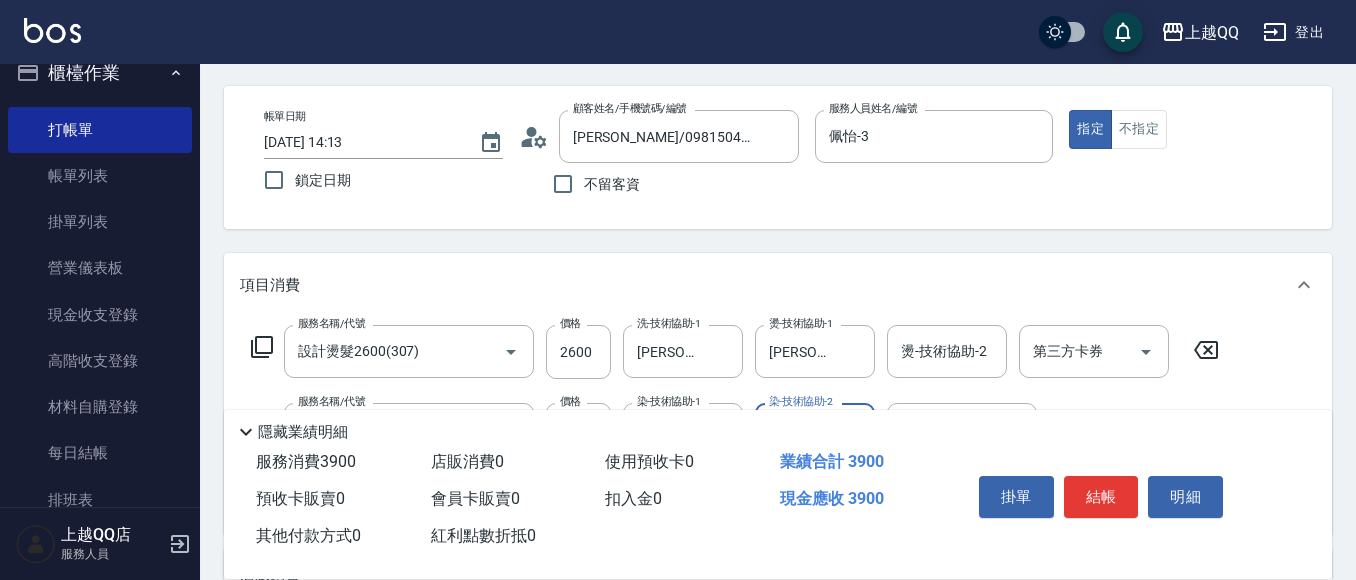 scroll, scrollTop: 184, scrollLeft: 0, axis: vertical 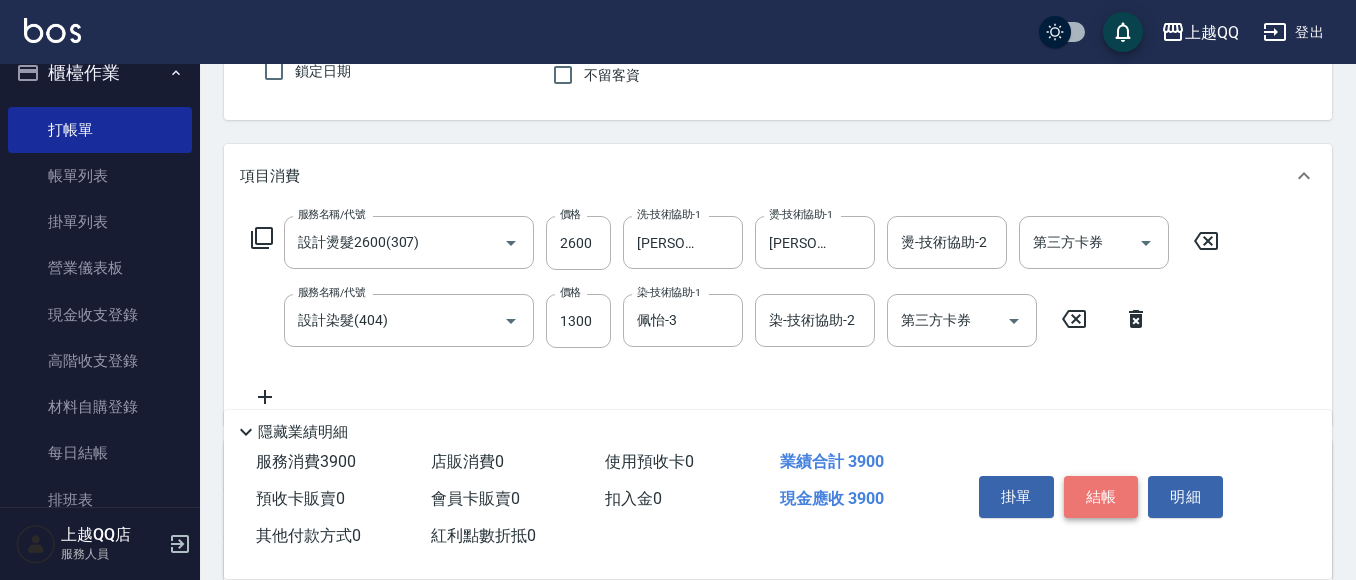 click on "結帳" at bounding box center (1101, 497) 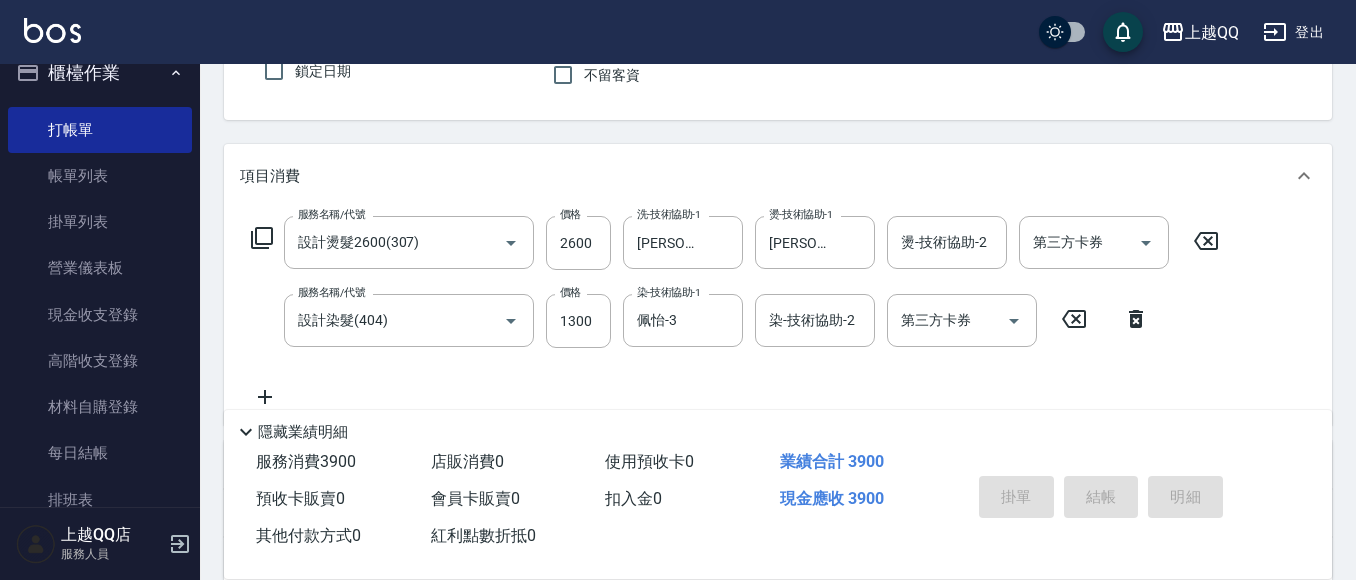 type on "[DATE] 14:36" 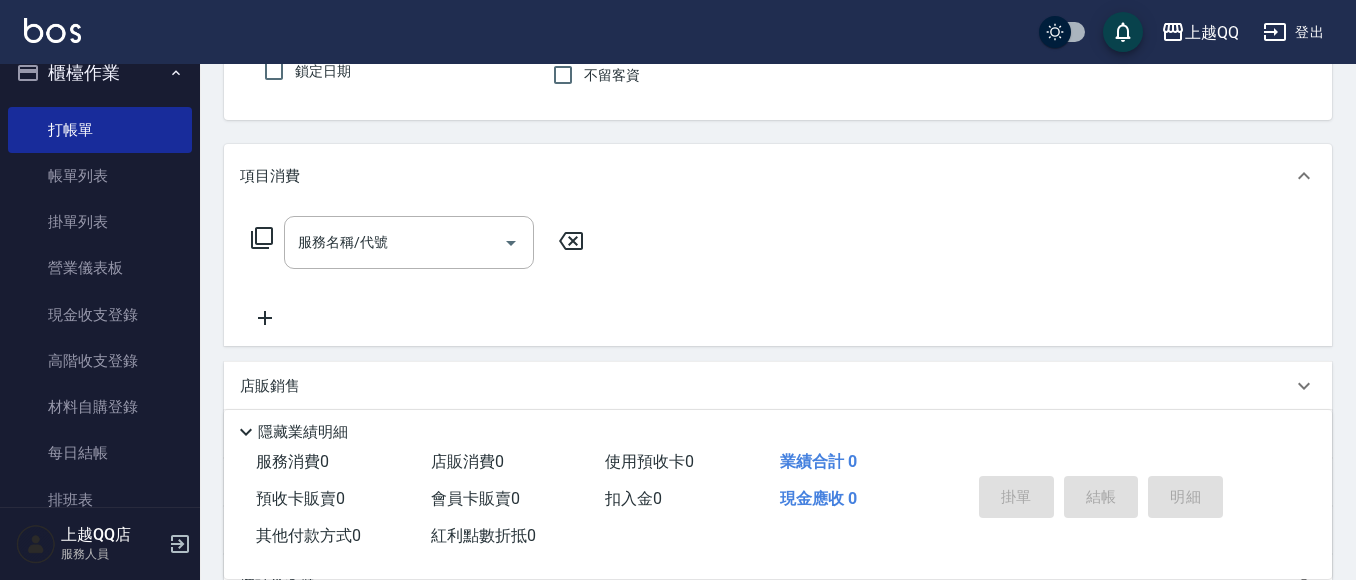 scroll, scrollTop: 59, scrollLeft: 0, axis: vertical 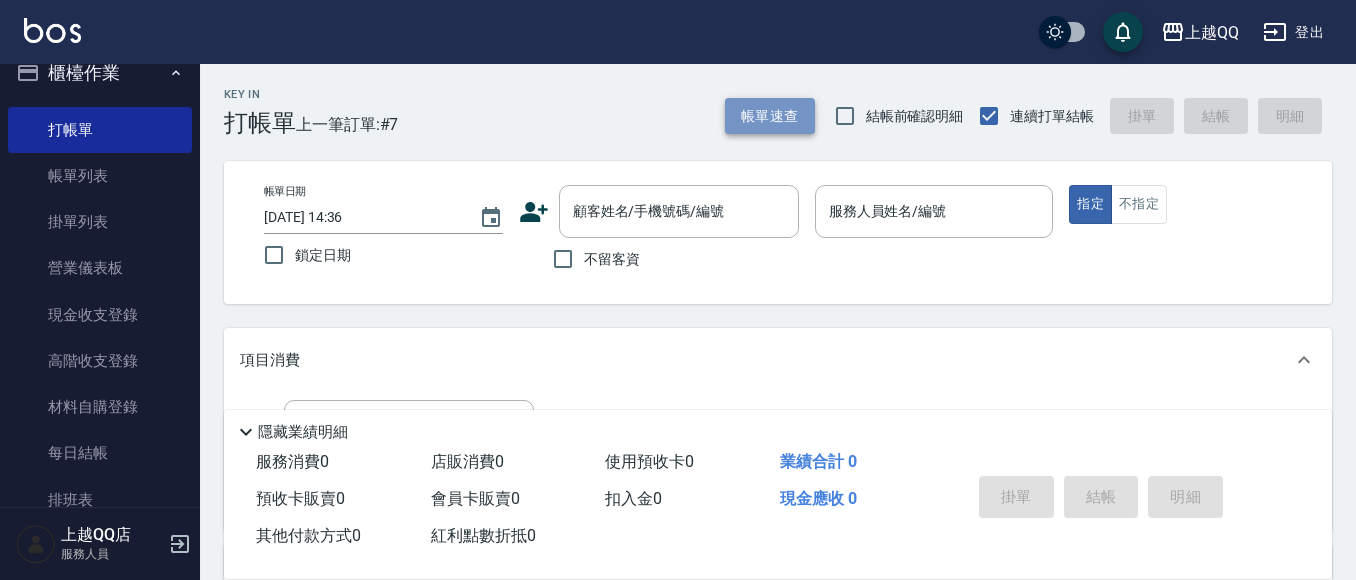 click on "帳單速查" at bounding box center (770, 116) 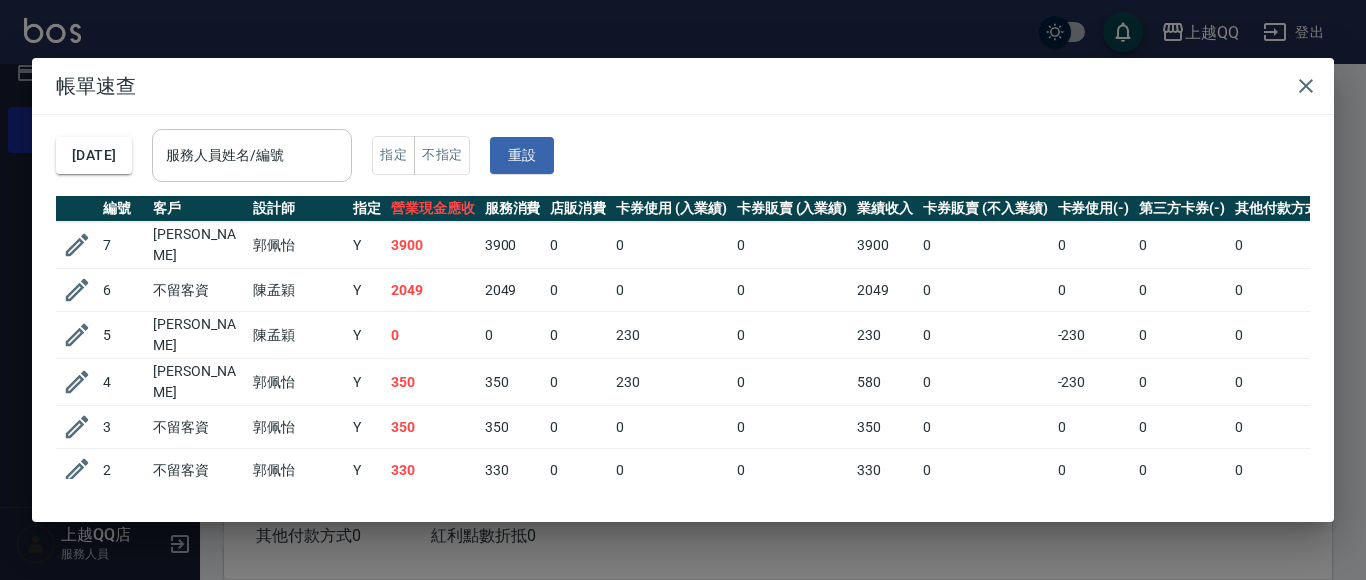 click on "服務人員姓名/編號" at bounding box center (252, 155) 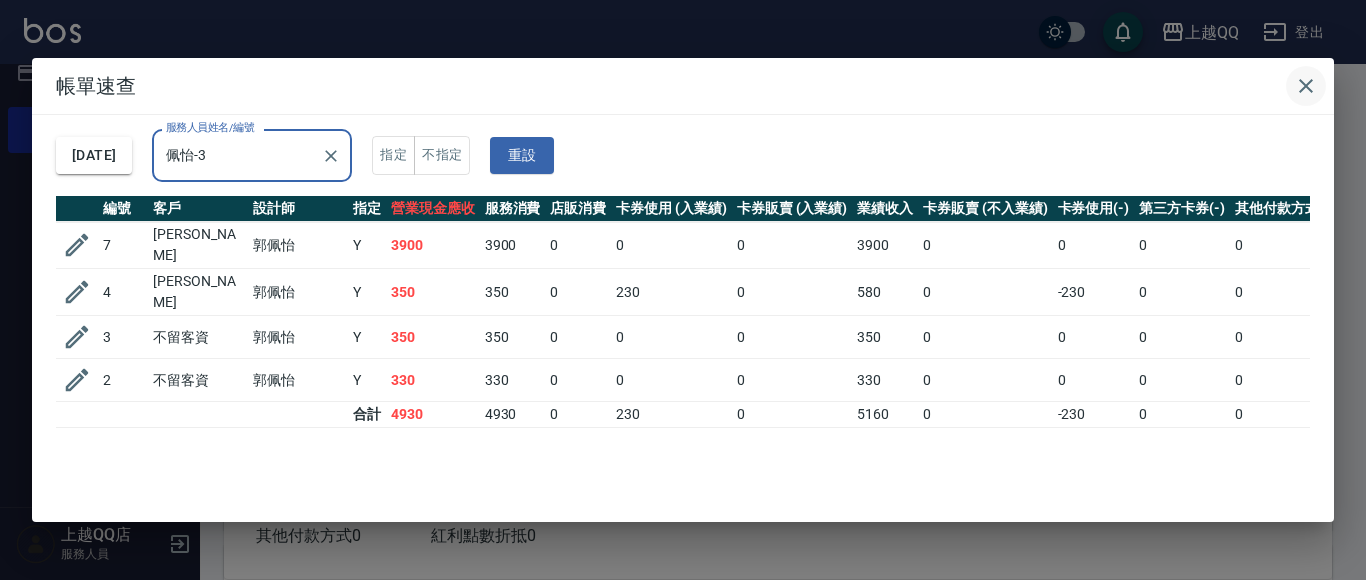 type on "佩怡-3" 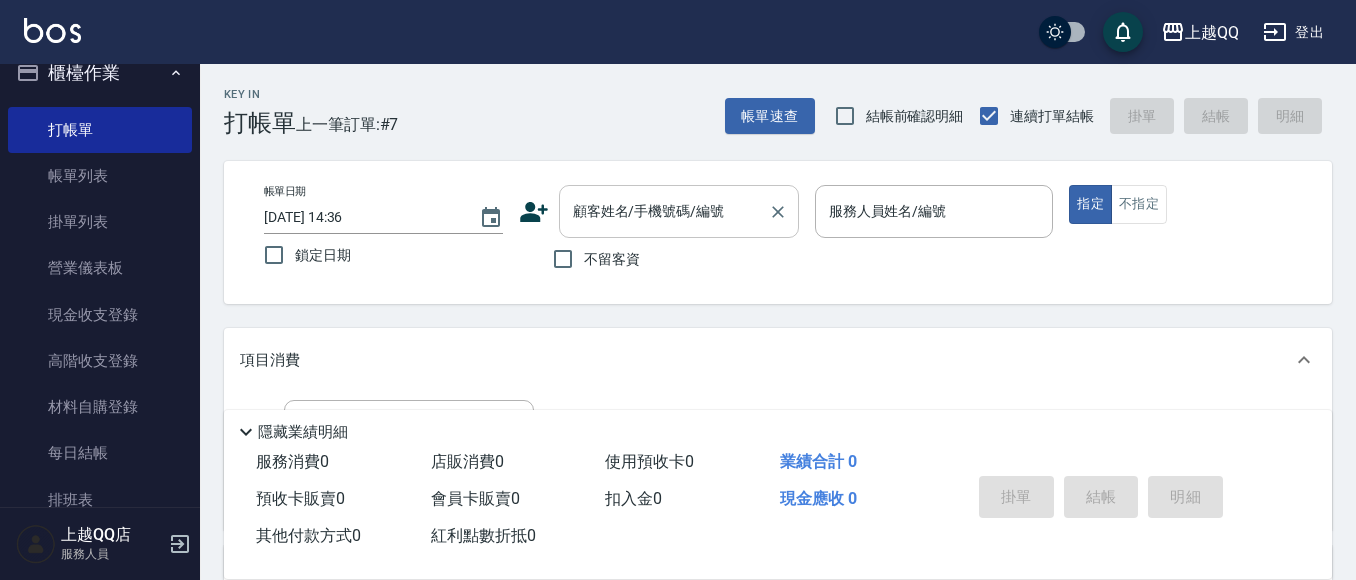 click on "顧客姓名/手機號碼/編號" at bounding box center [664, 211] 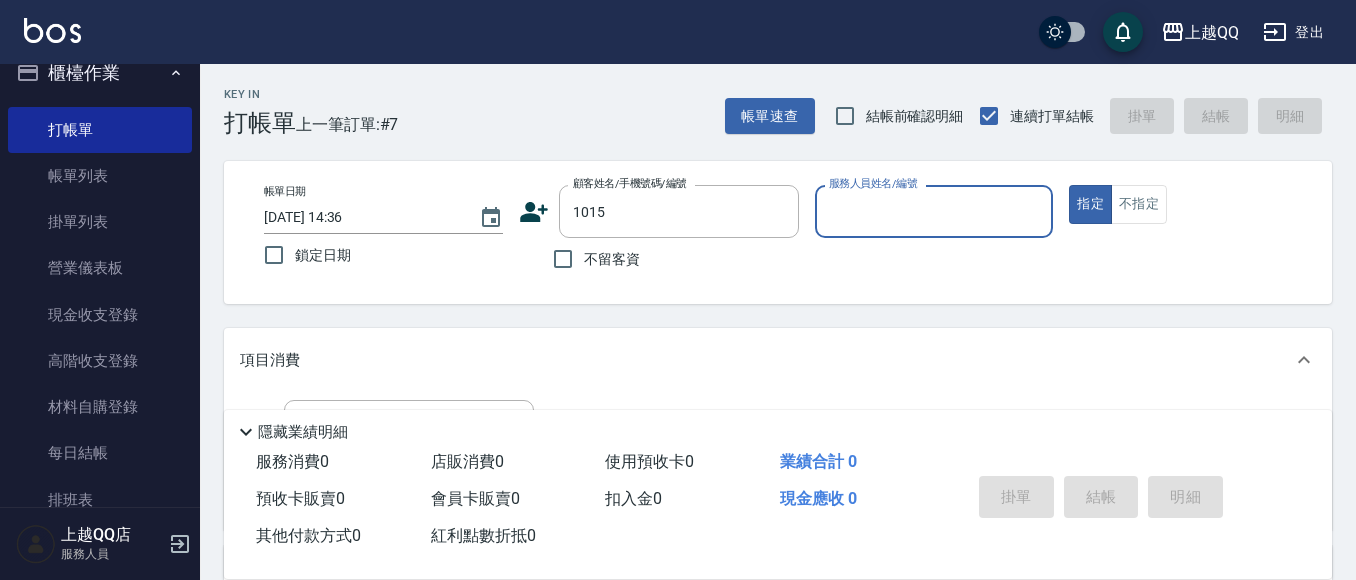 type on "[PERSON_NAME]/0922899331/1015" 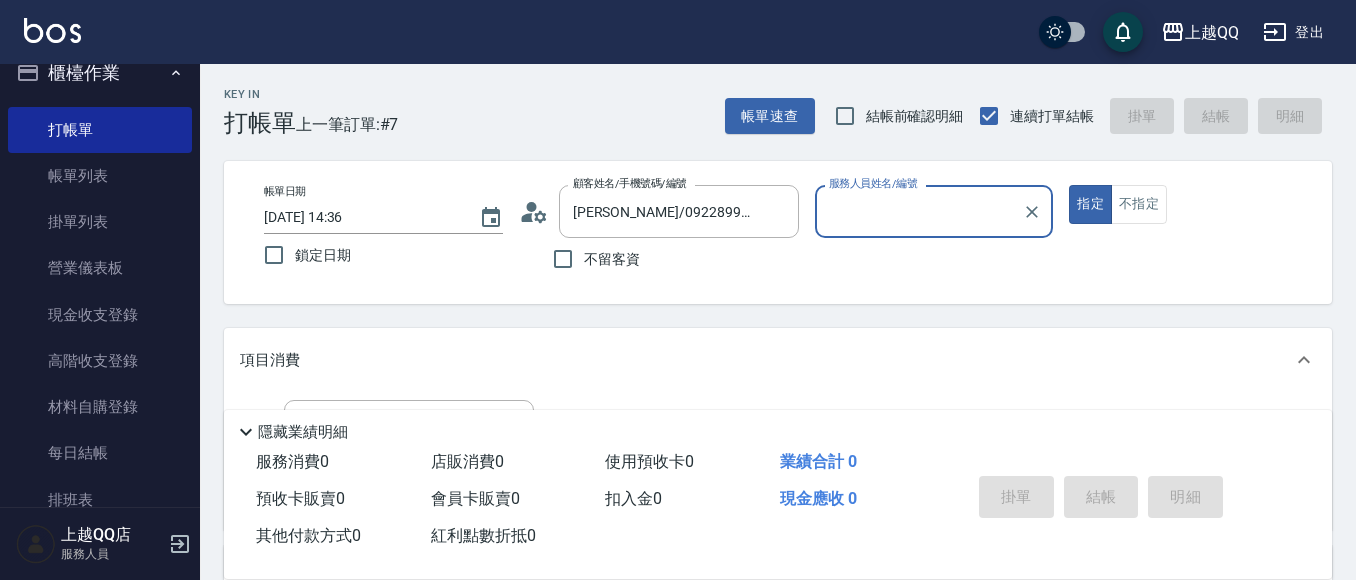 type on "佩怡-3" 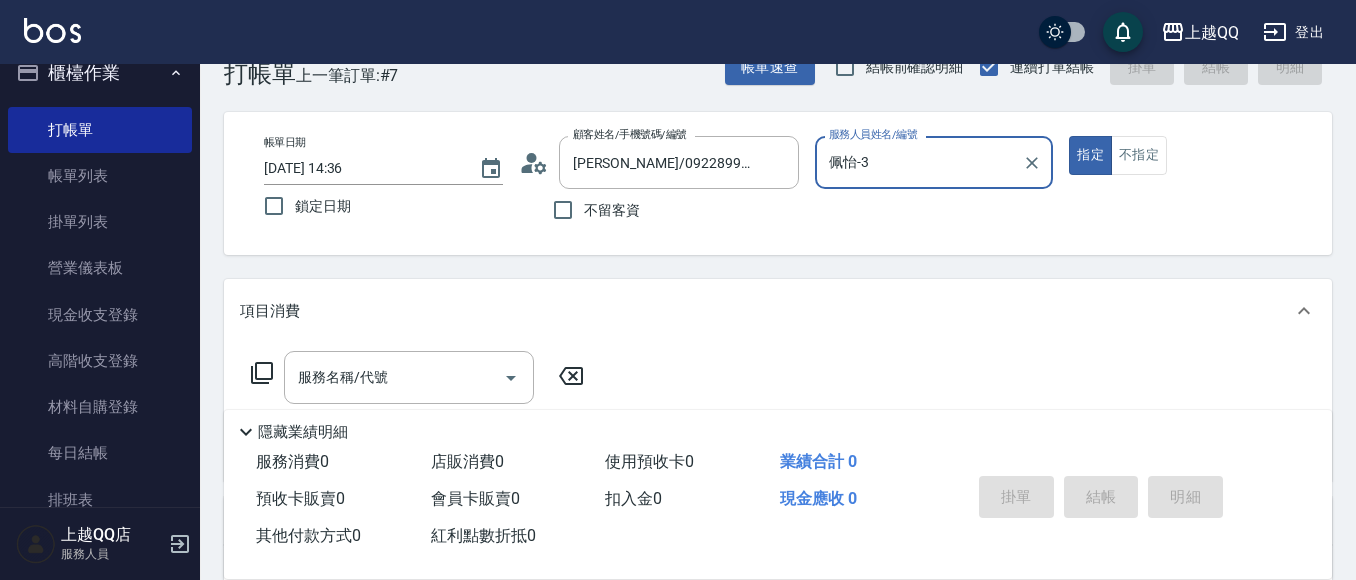 scroll, scrollTop: 140, scrollLeft: 0, axis: vertical 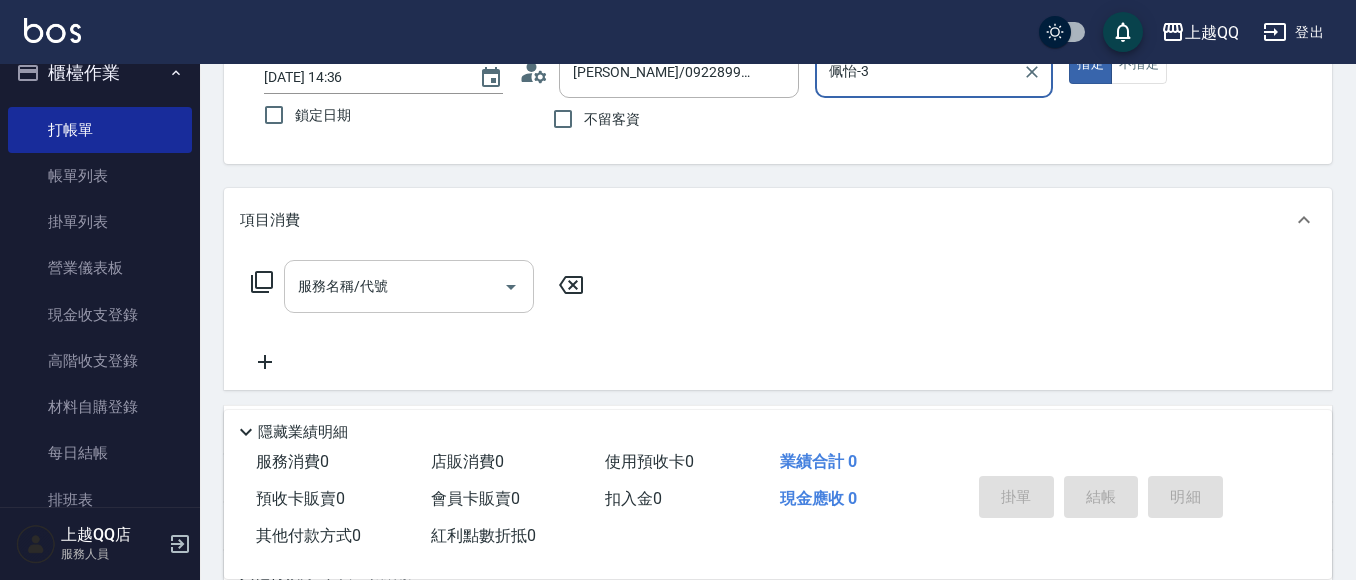 click on "服務名稱/代號 服務名稱/代號" at bounding box center [409, 286] 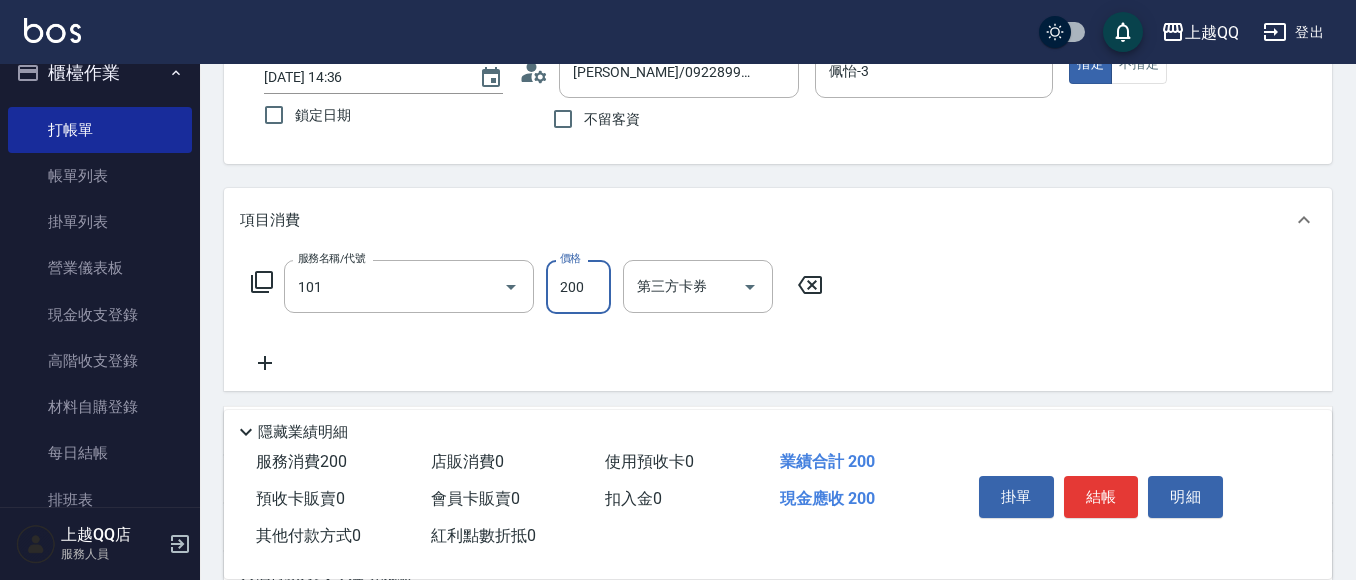 type on "洗髮(101)" 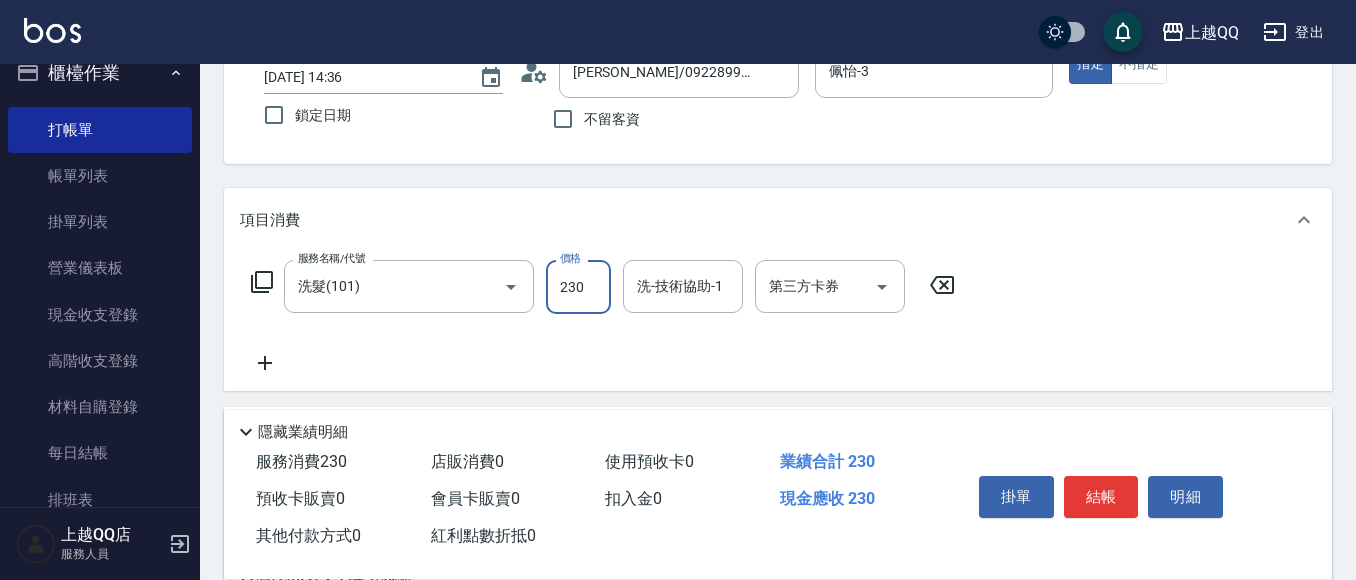 type on "230" 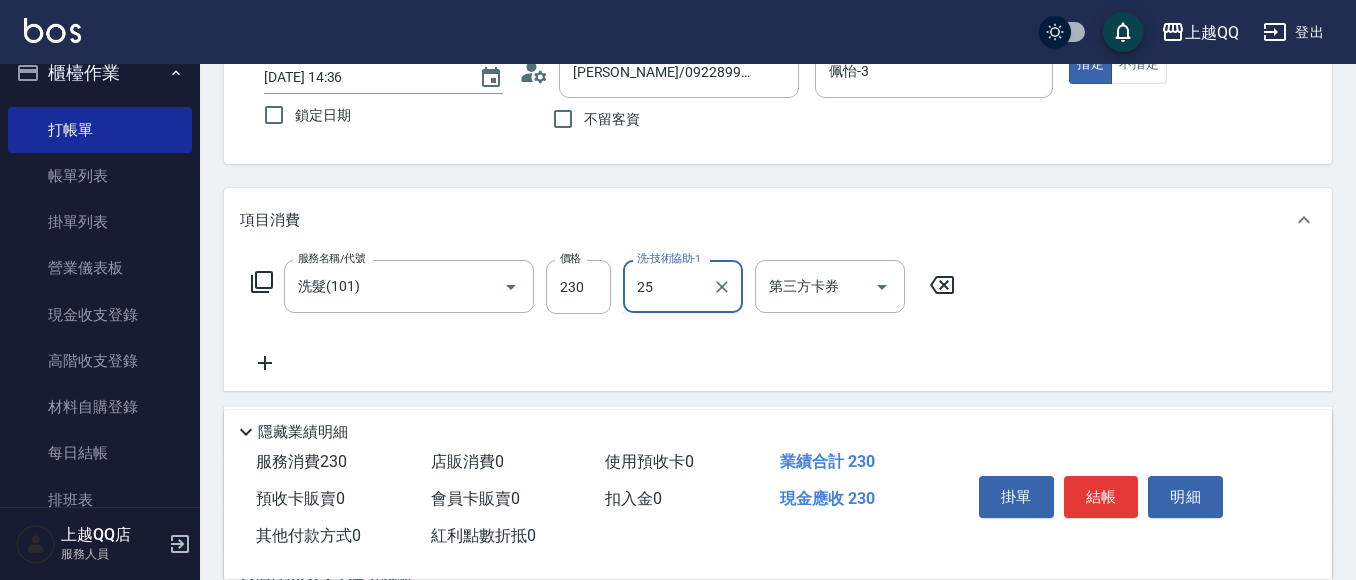 type on "[PERSON_NAME]-25" 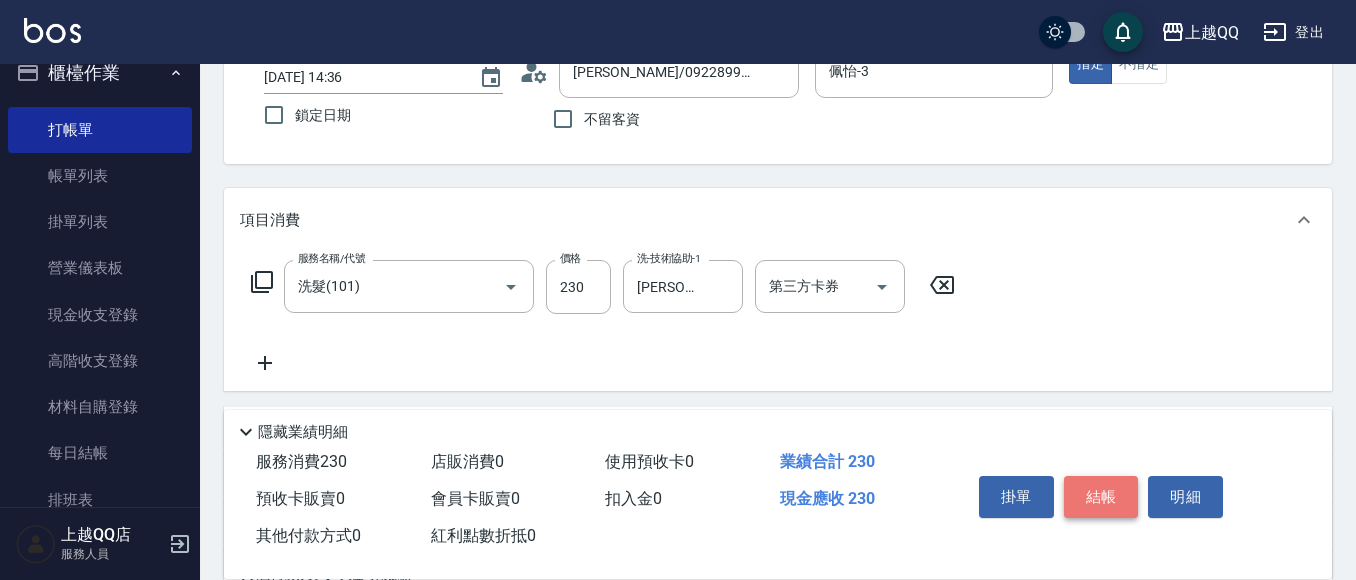 click on "結帳" at bounding box center [1101, 497] 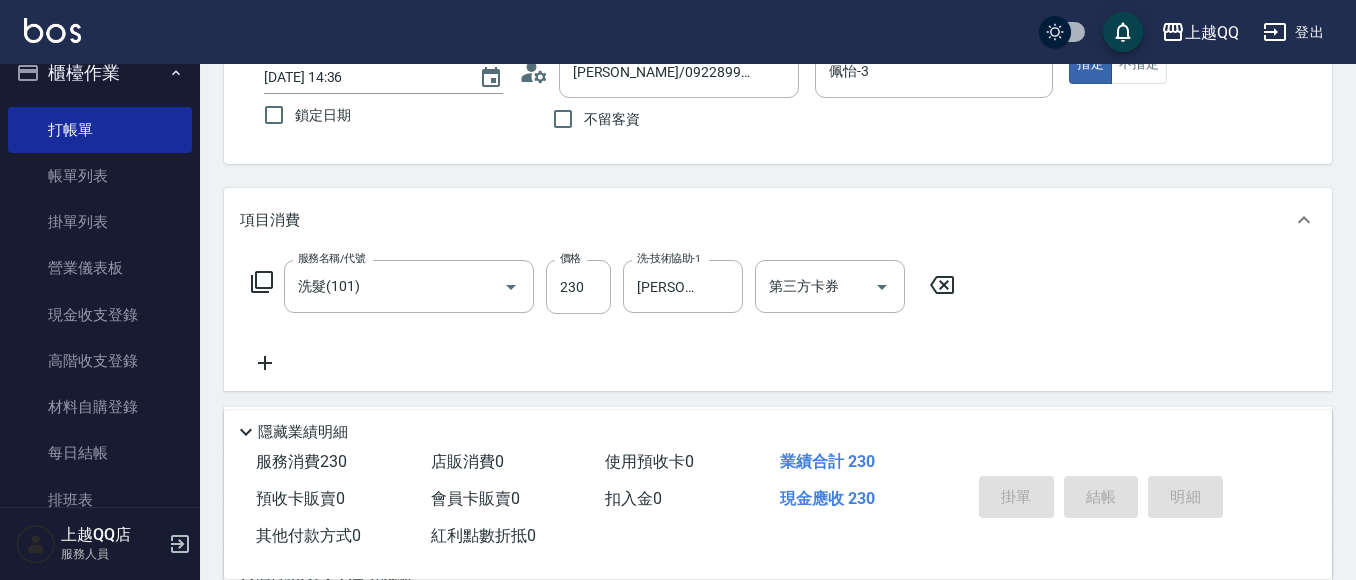 type 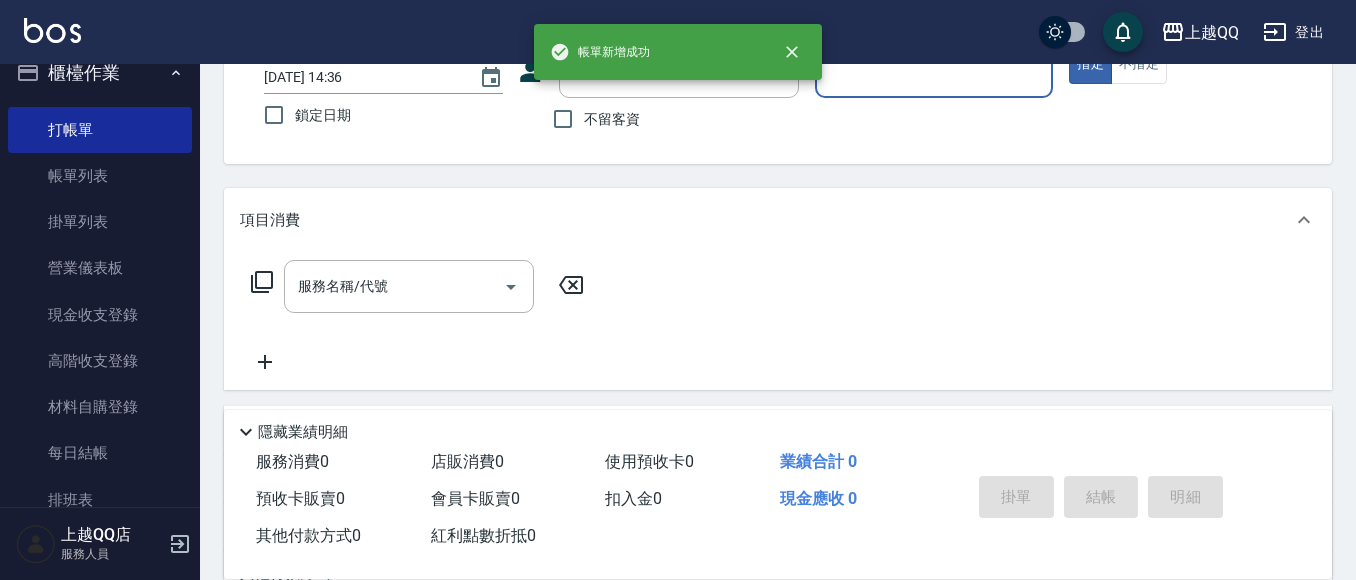 click on "指定" at bounding box center (1090, 64) 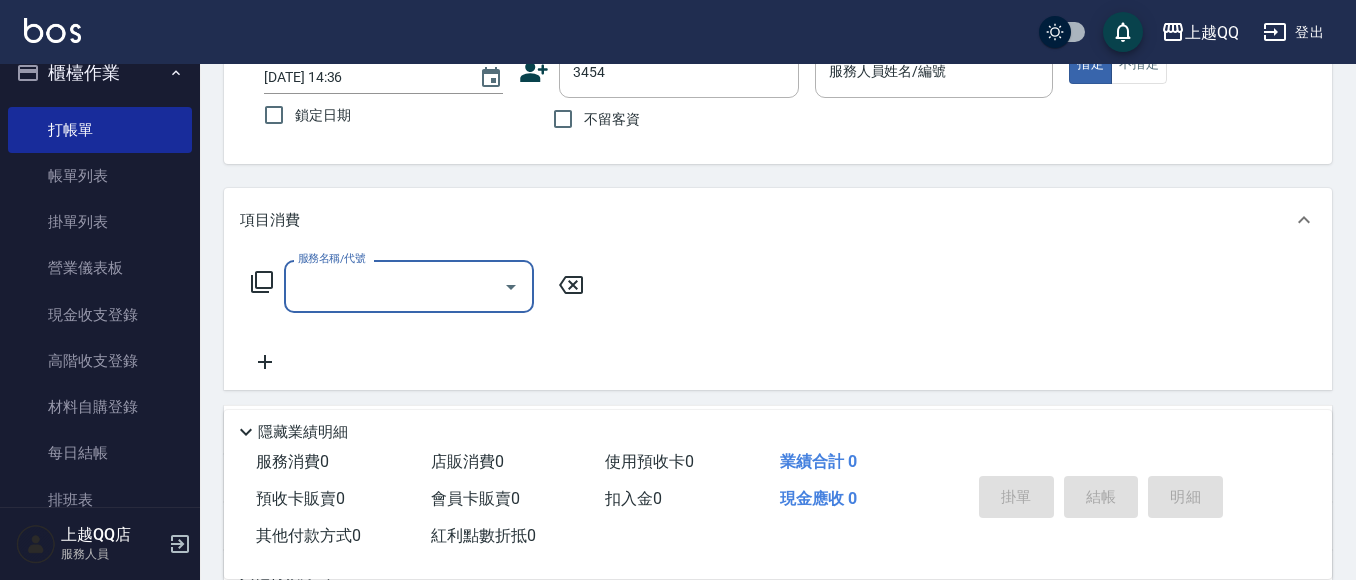 type on "[PERSON_NAME]/0987812026/3454" 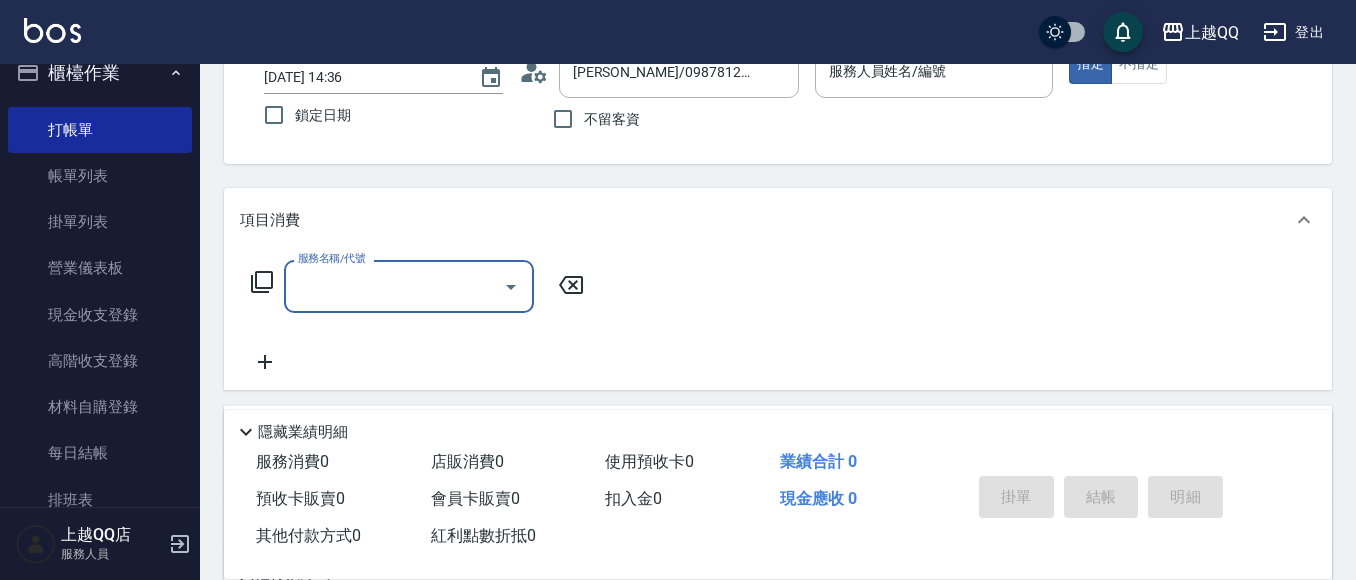 type on "佩怡-3" 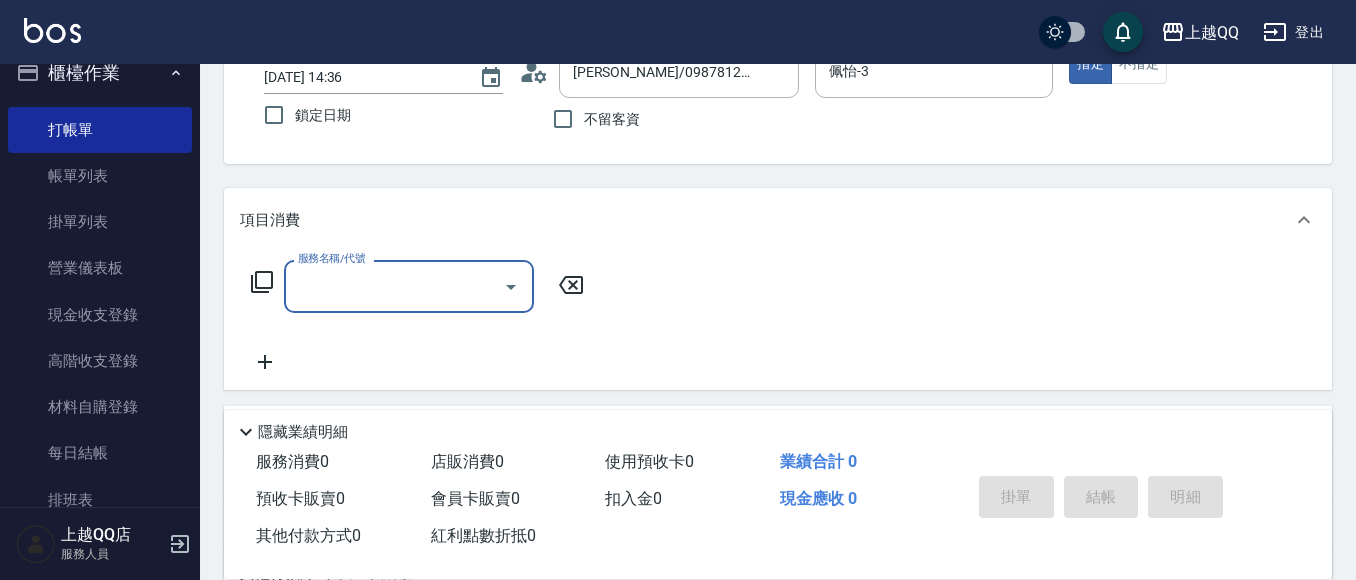 type on "1" 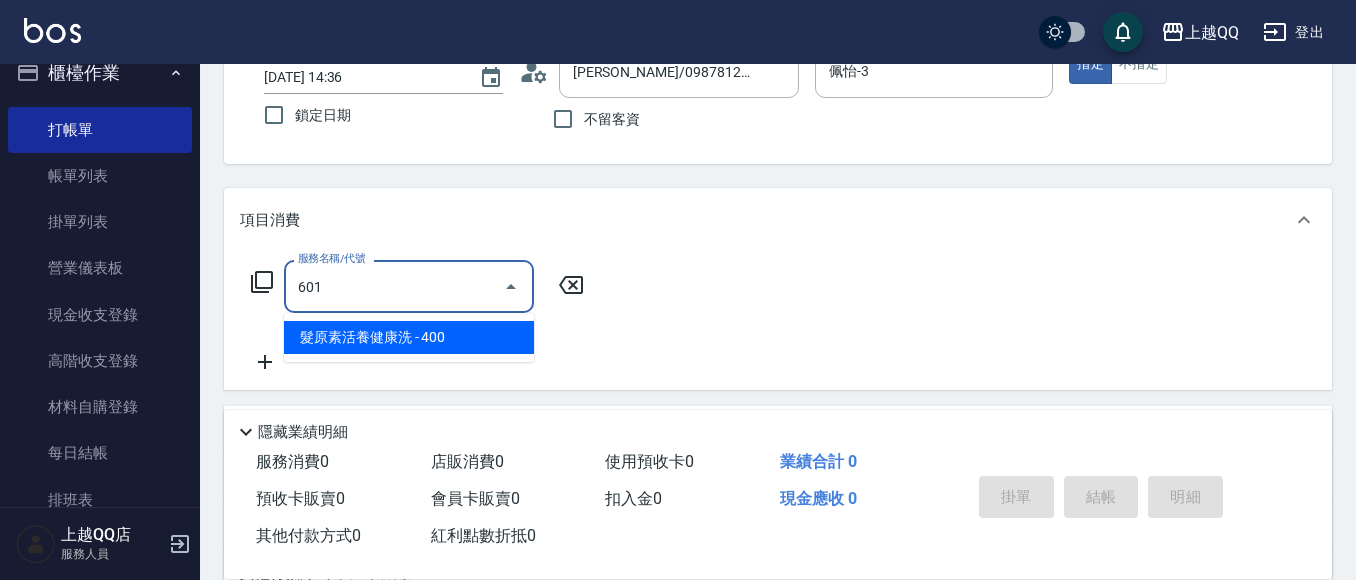 type on "髮原素活養健康洗(601)" 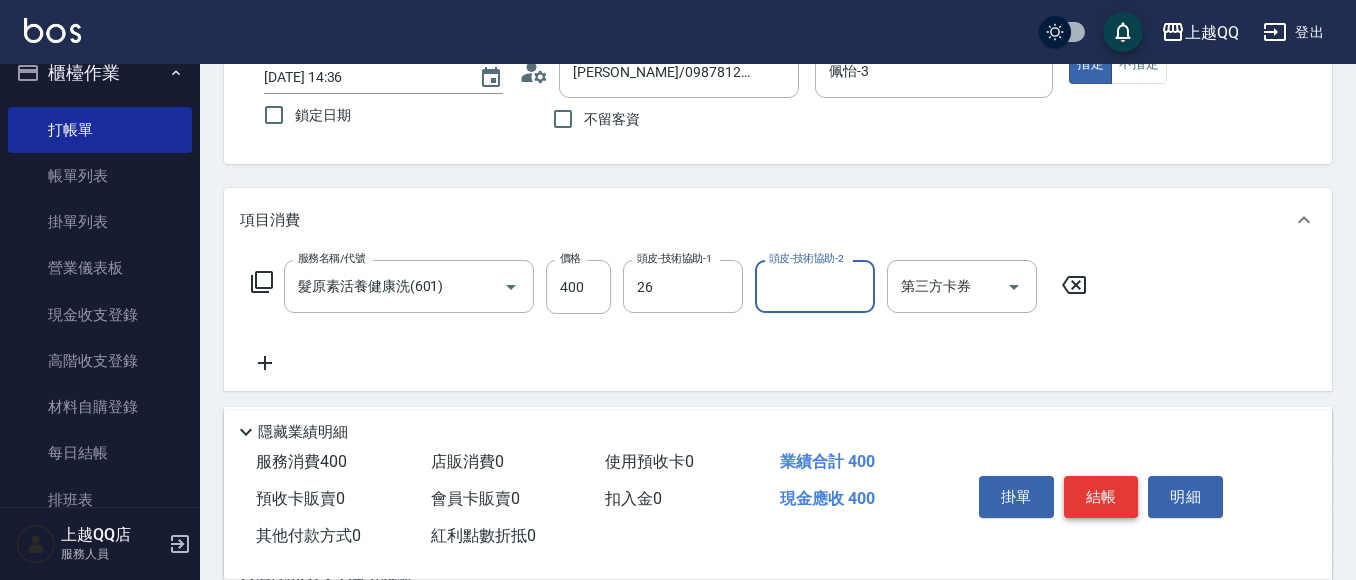 type on "恩恩-26" 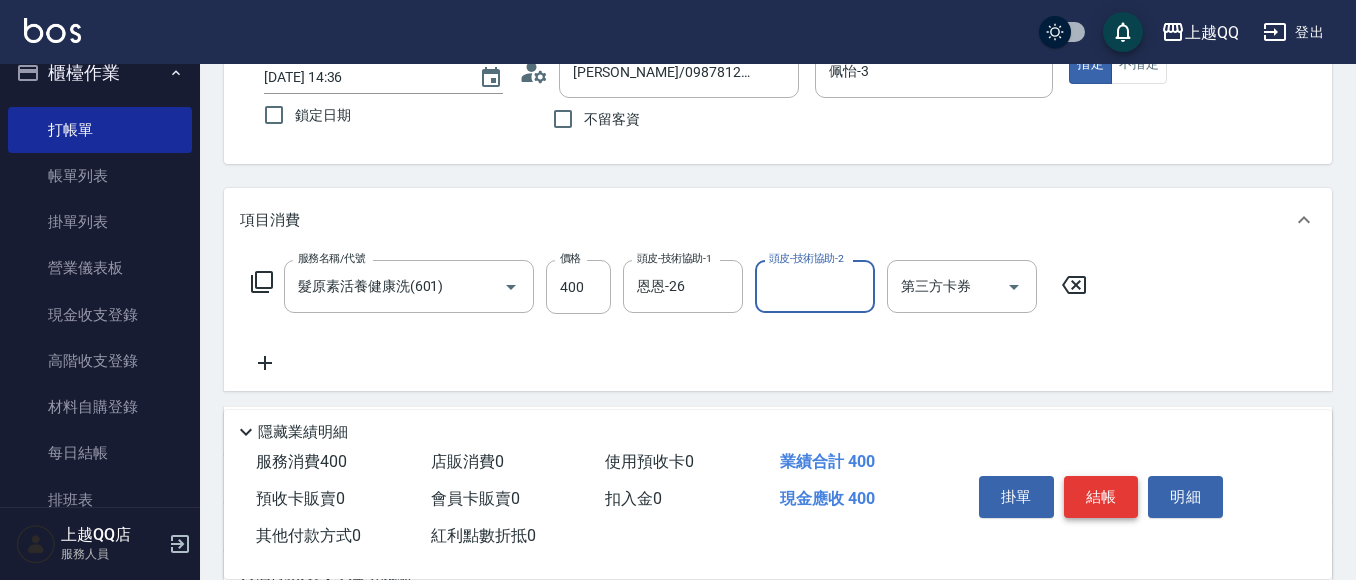 click on "結帳" at bounding box center (1101, 497) 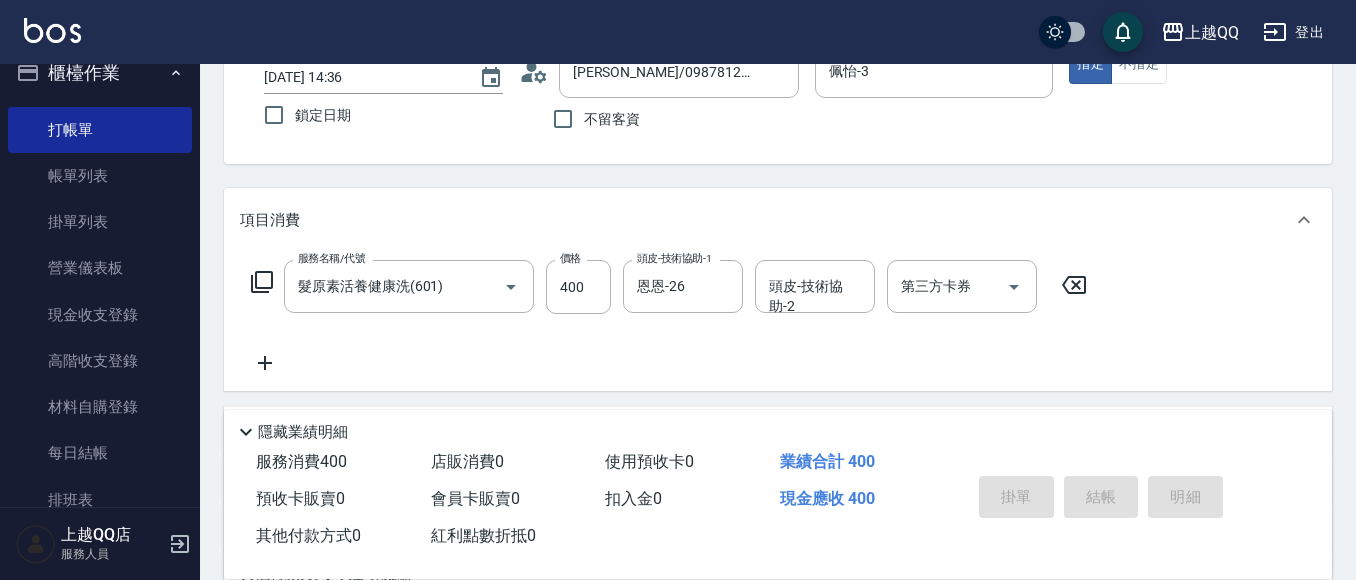 type 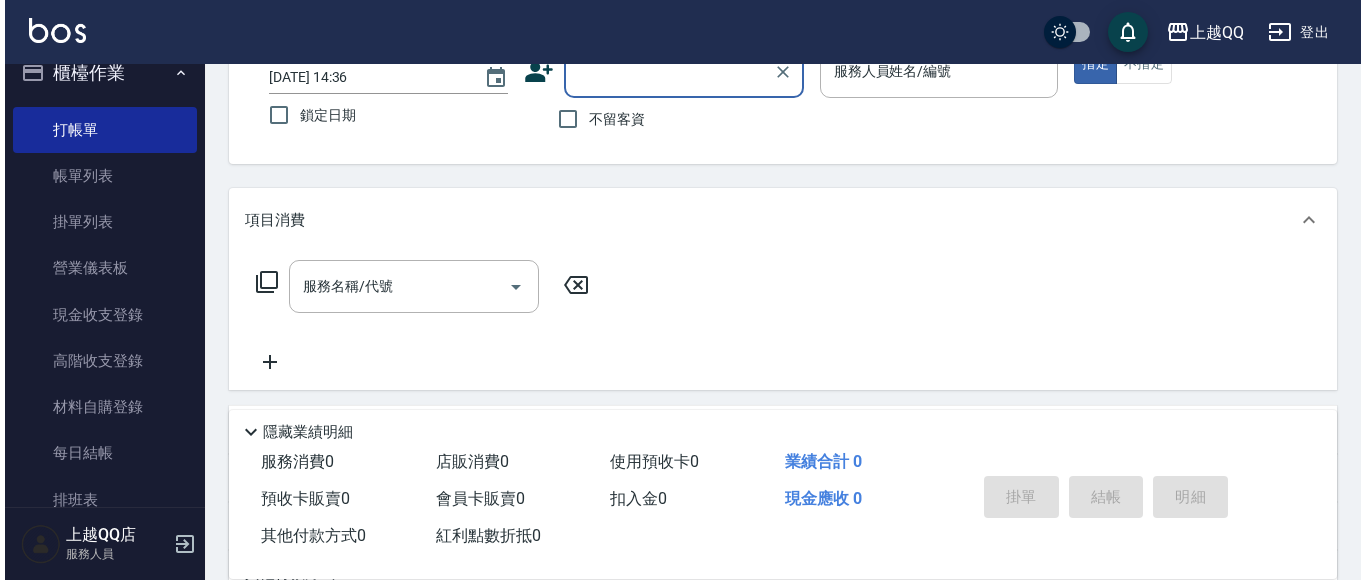 scroll, scrollTop: 0, scrollLeft: 0, axis: both 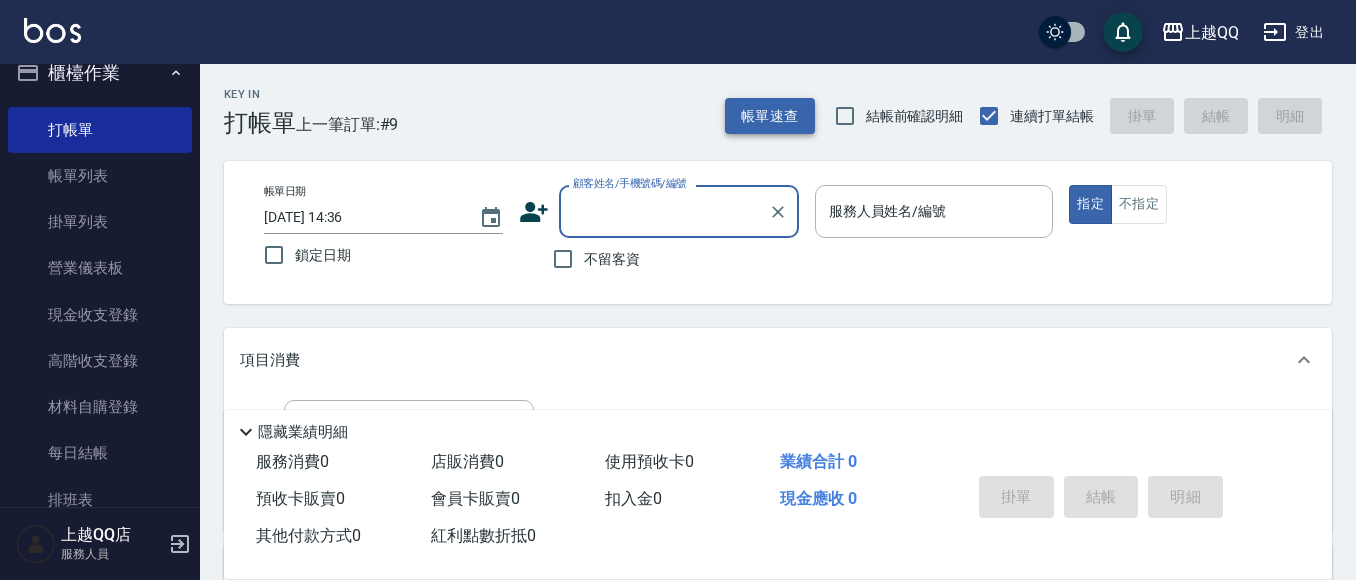click on "帳單速查" at bounding box center [770, 116] 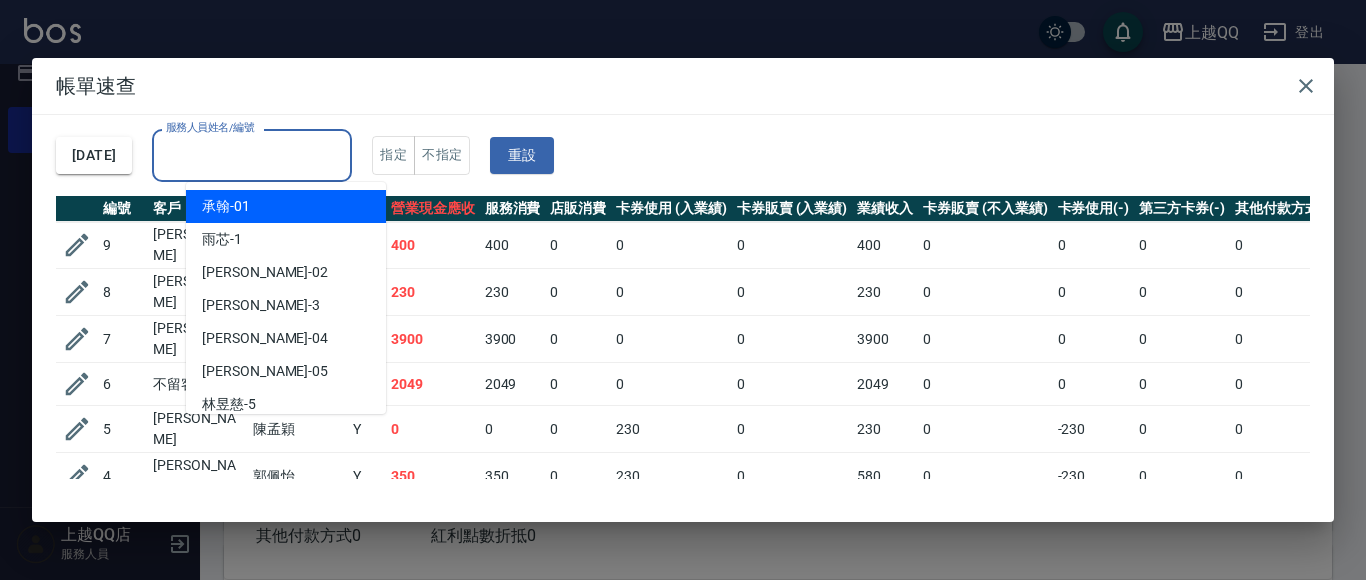 click on "服務人員姓名/編號" at bounding box center (252, 155) 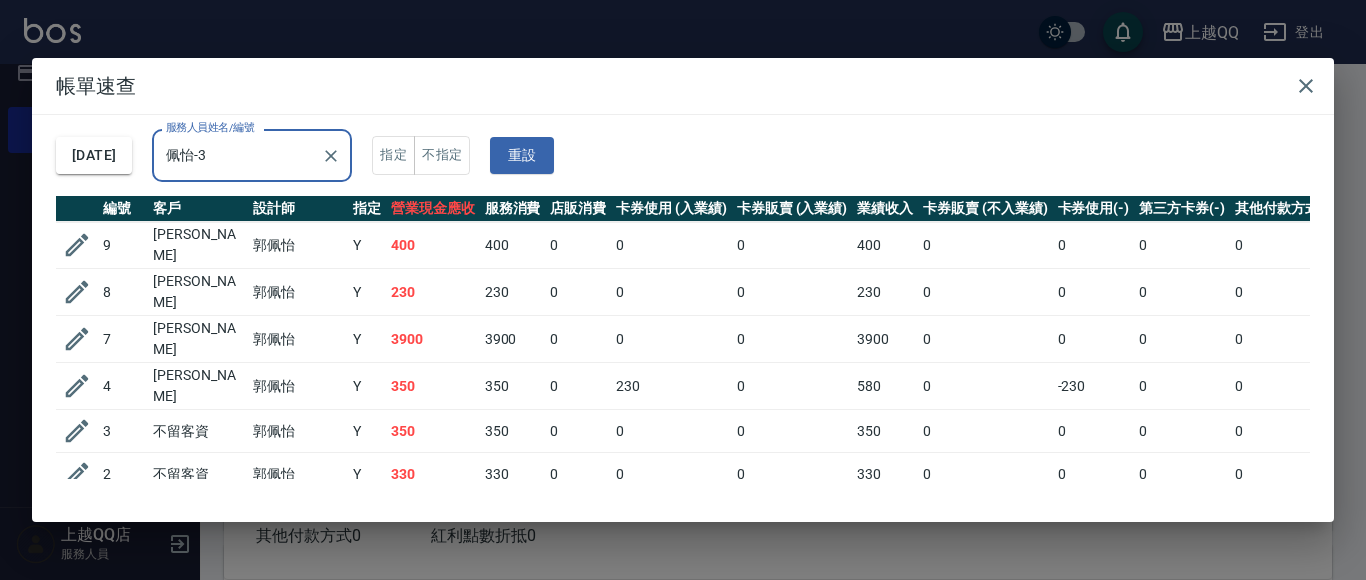 type on "佩怡-3" 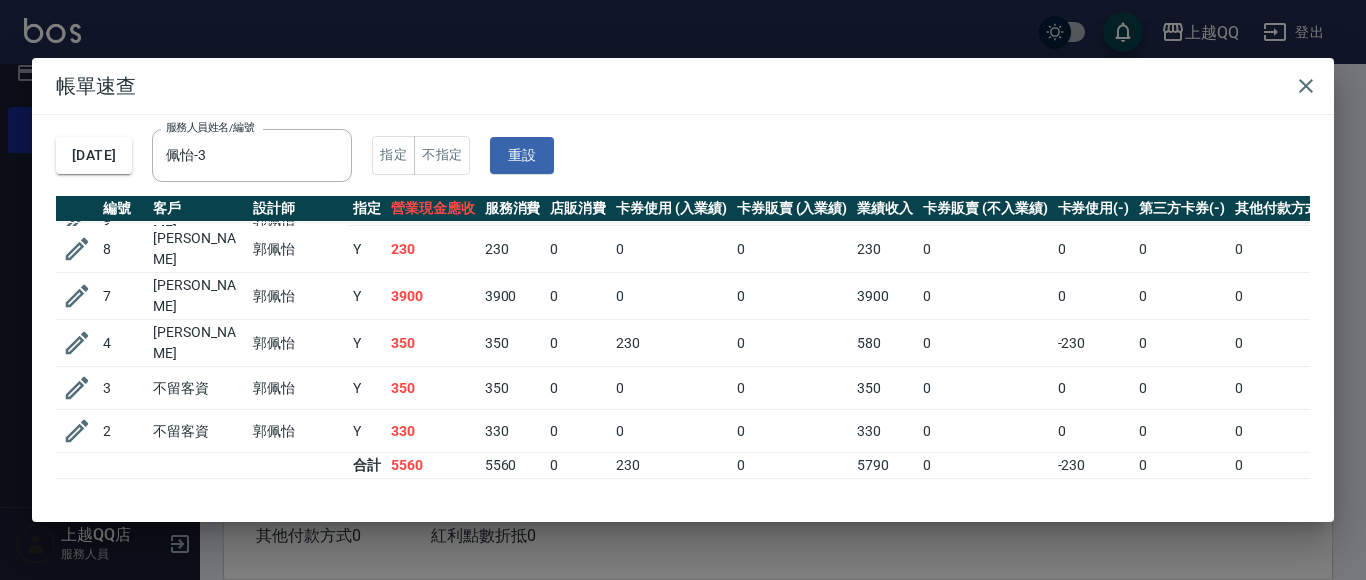 scroll, scrollTop: 7, scrollLeft: 0, axis: vertical 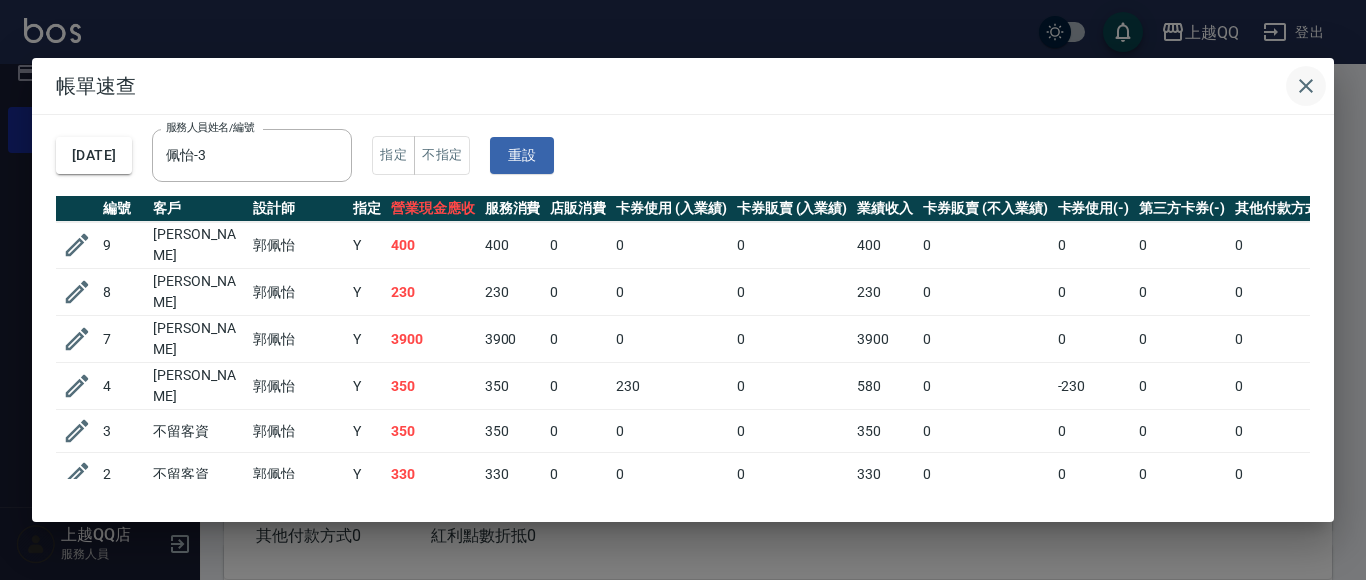 click 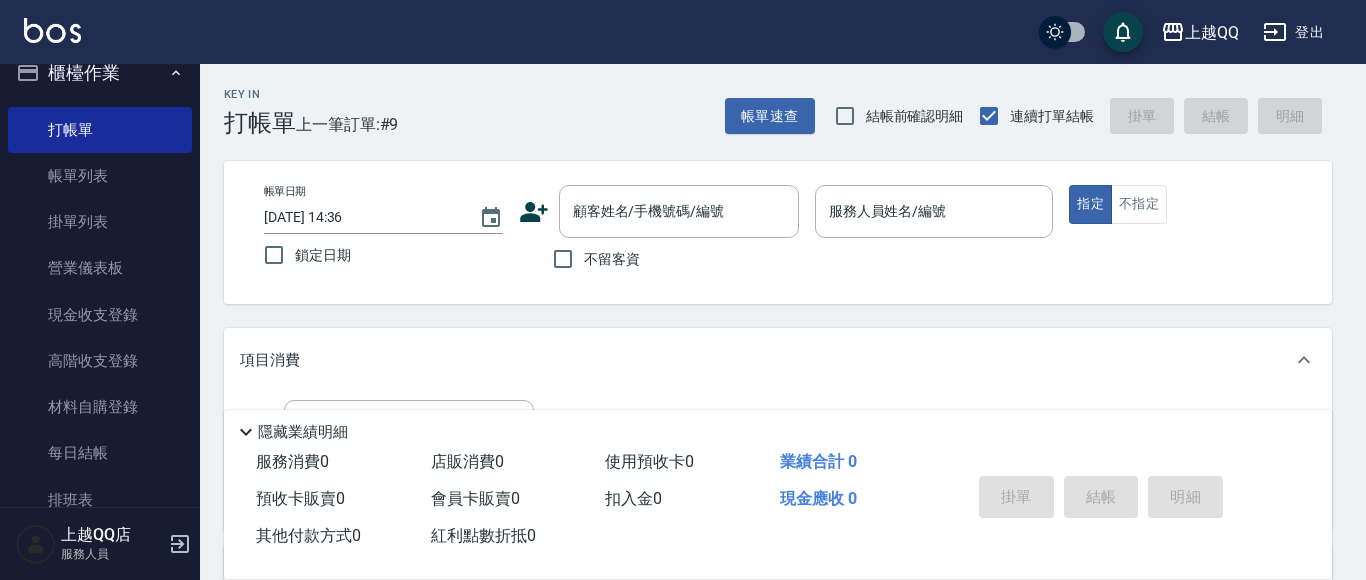 type 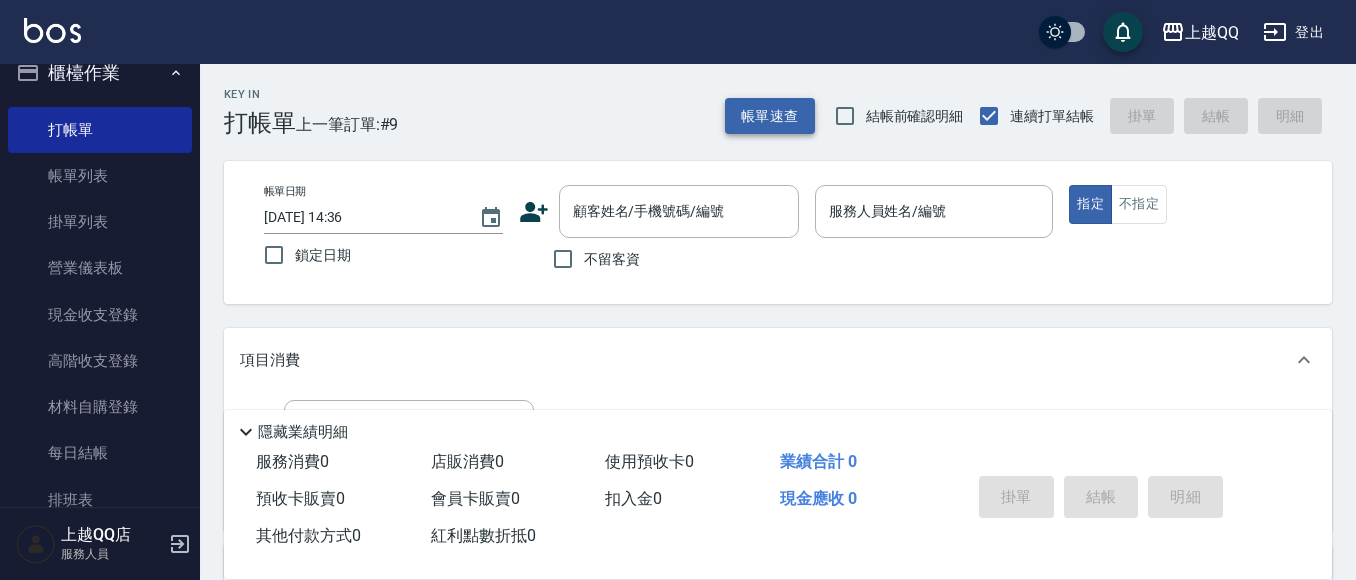 click on "帳單速查" at bounding box center [770, 116] 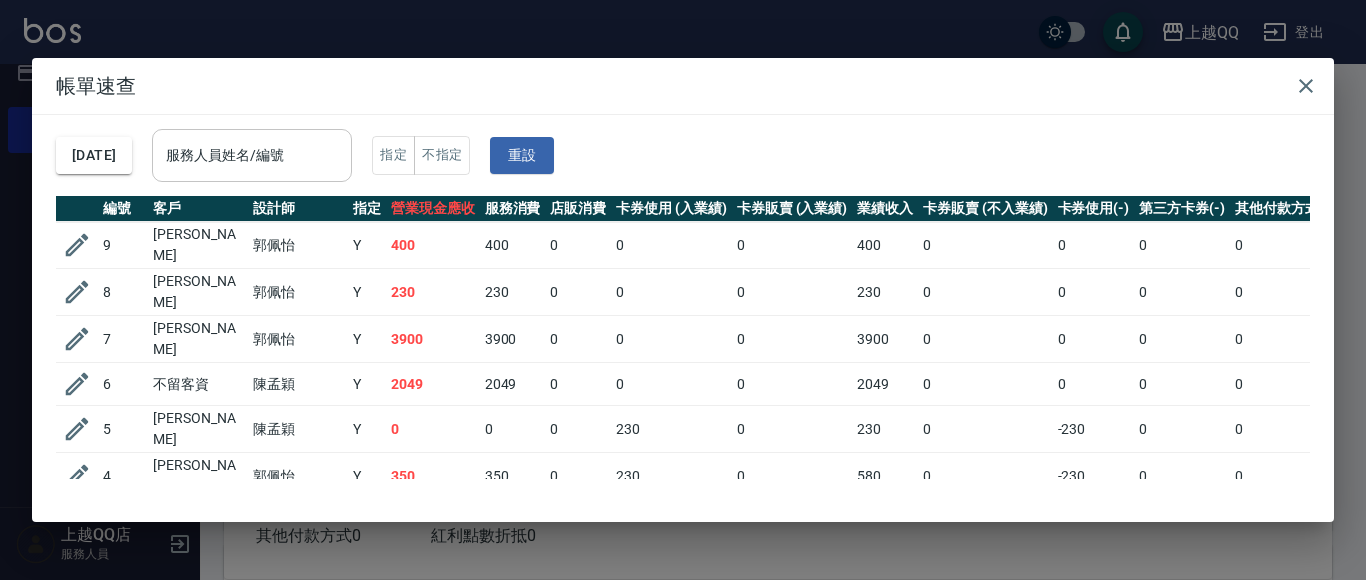 click on "服務人員姓名/編號" at bounding box center (252, 155) 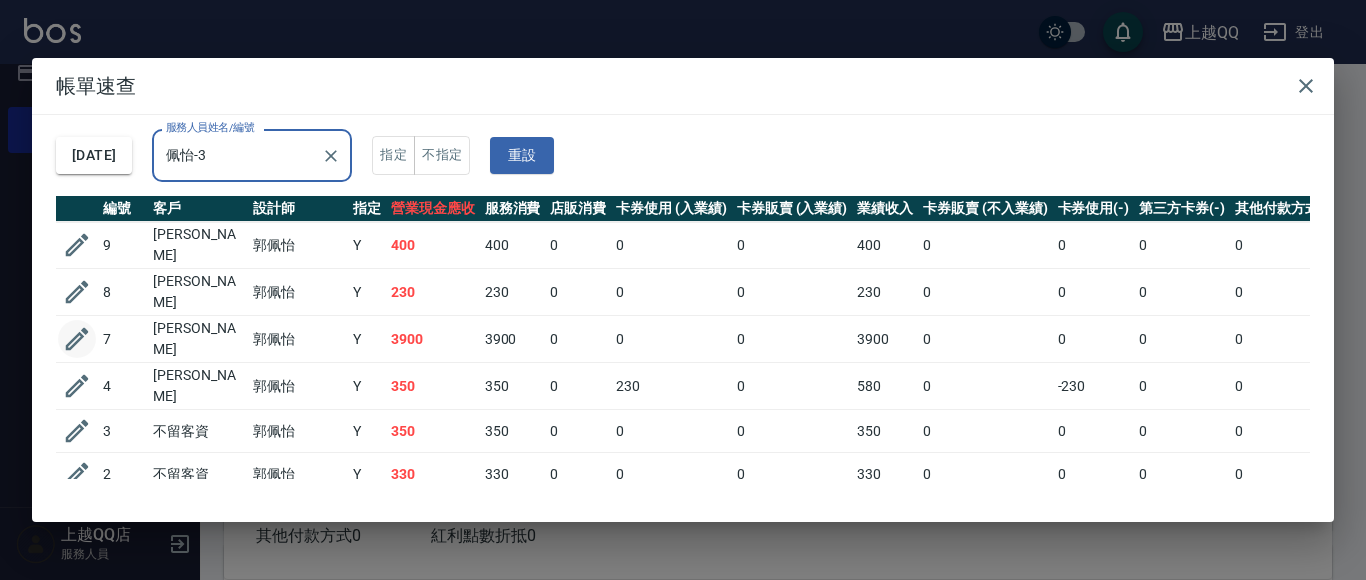 type on "佩怡-3" 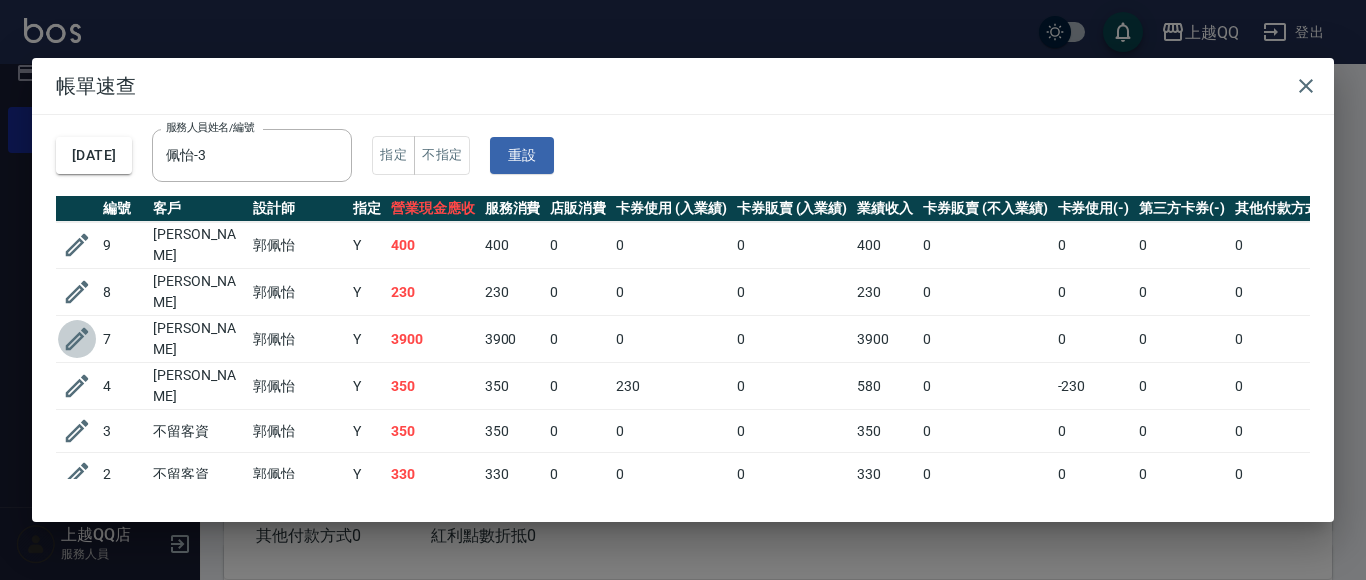 click 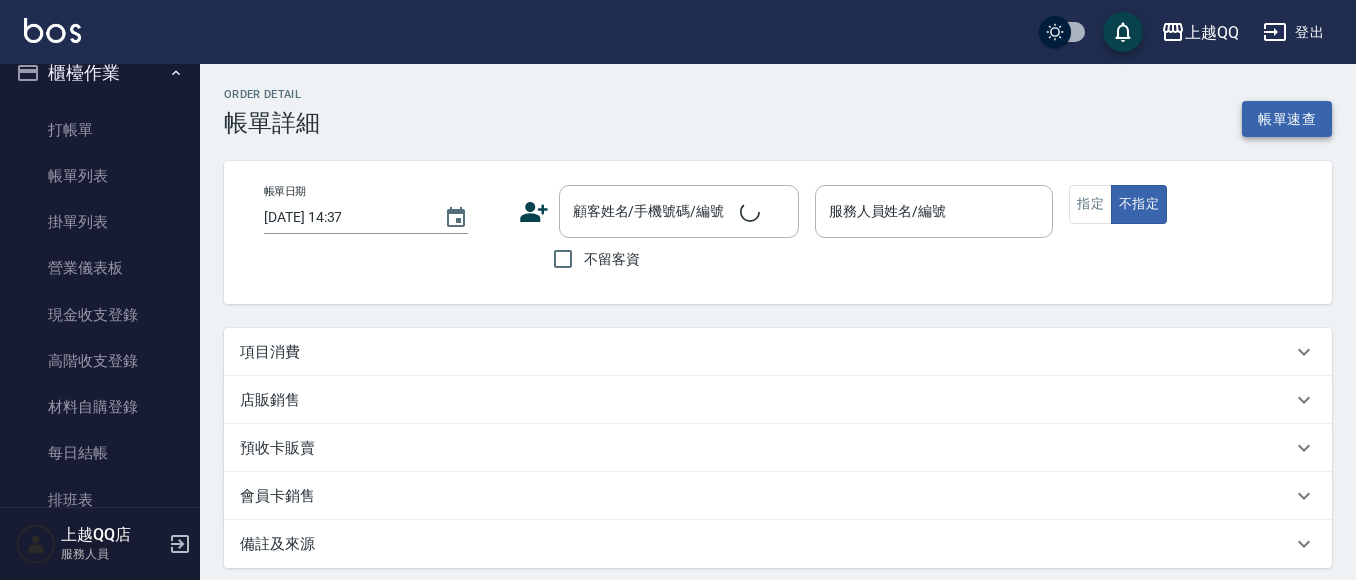 type on "[DATE] 14:13" 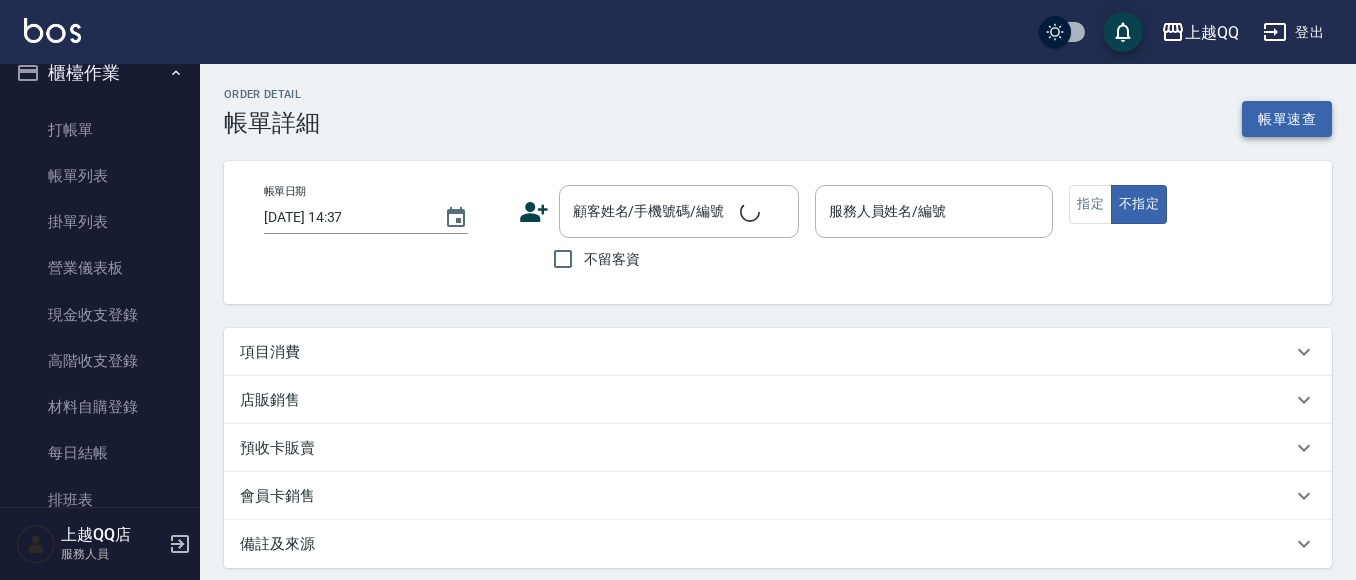 type on "佩怡-3" 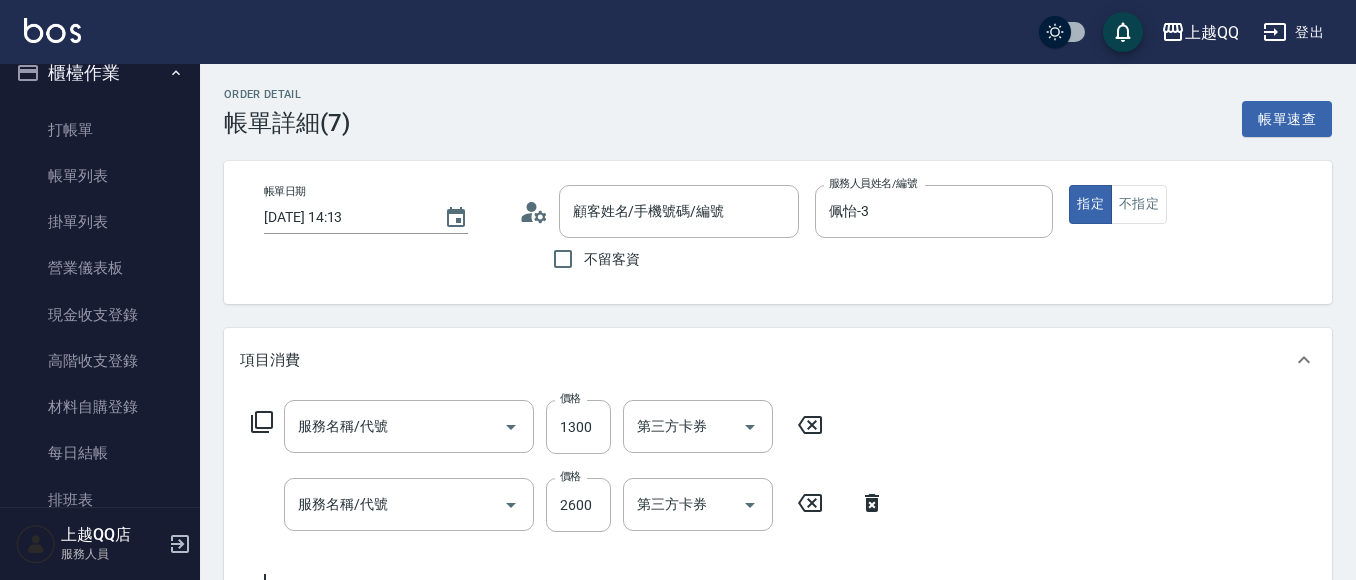 type on "[PERSON_NAME]/0981504700/0479" 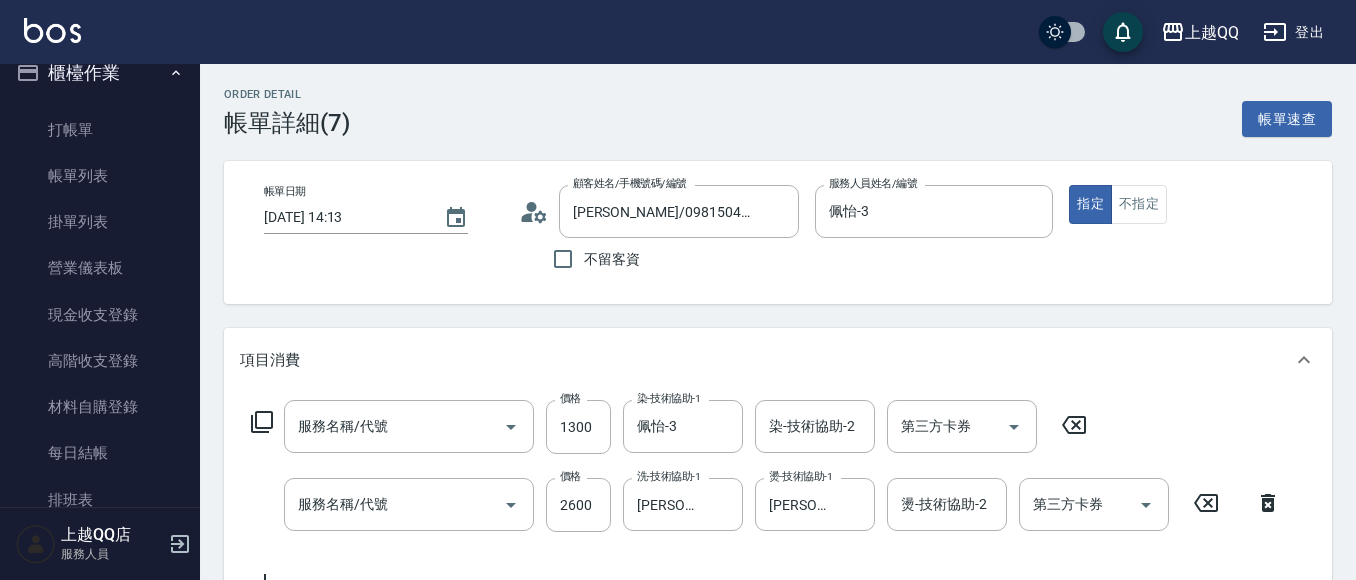 type on "設計染髮(404)" 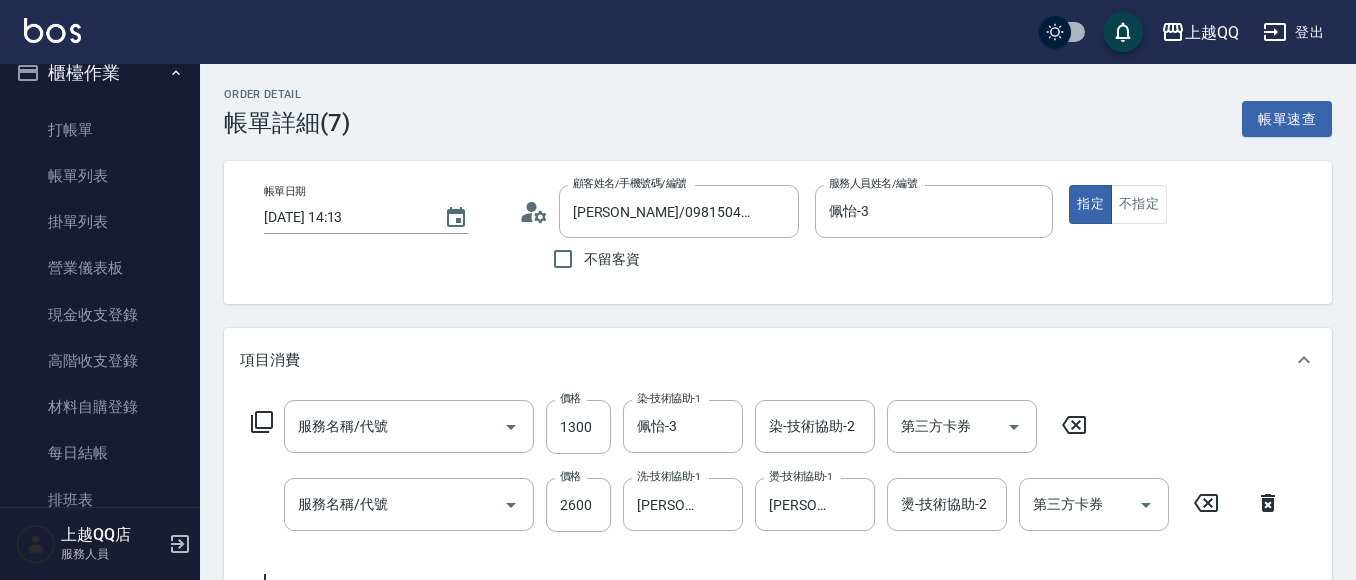 type on "設計燙髮2600(307)" 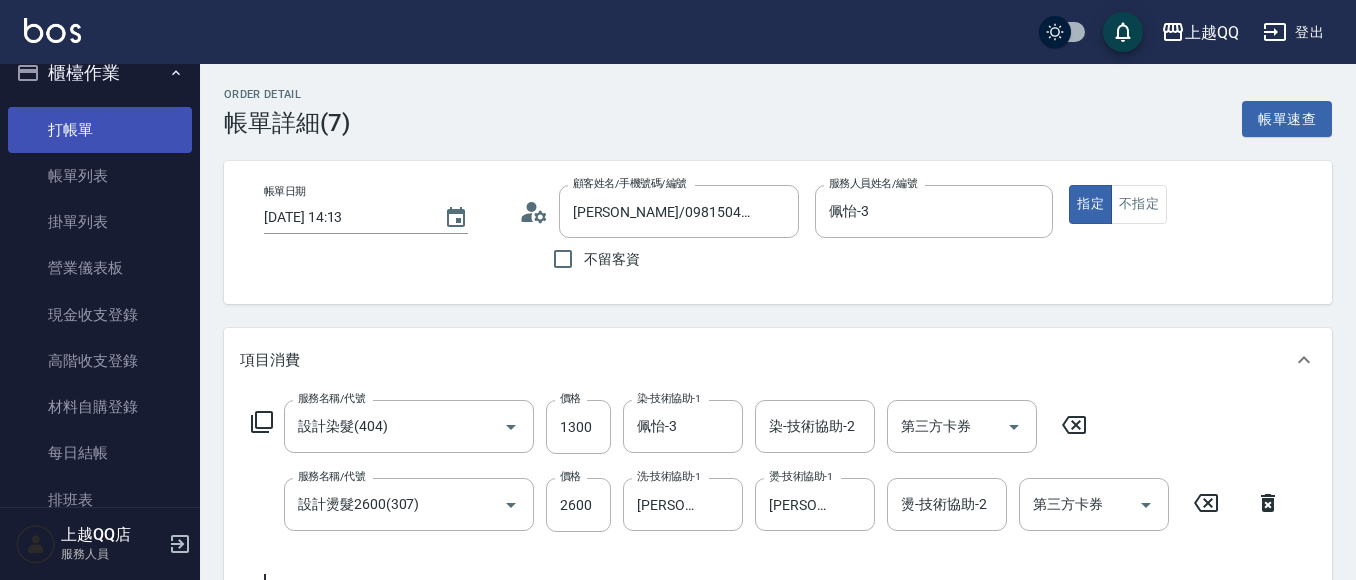 click on "打帳單" at bounding box center (100, 130) 